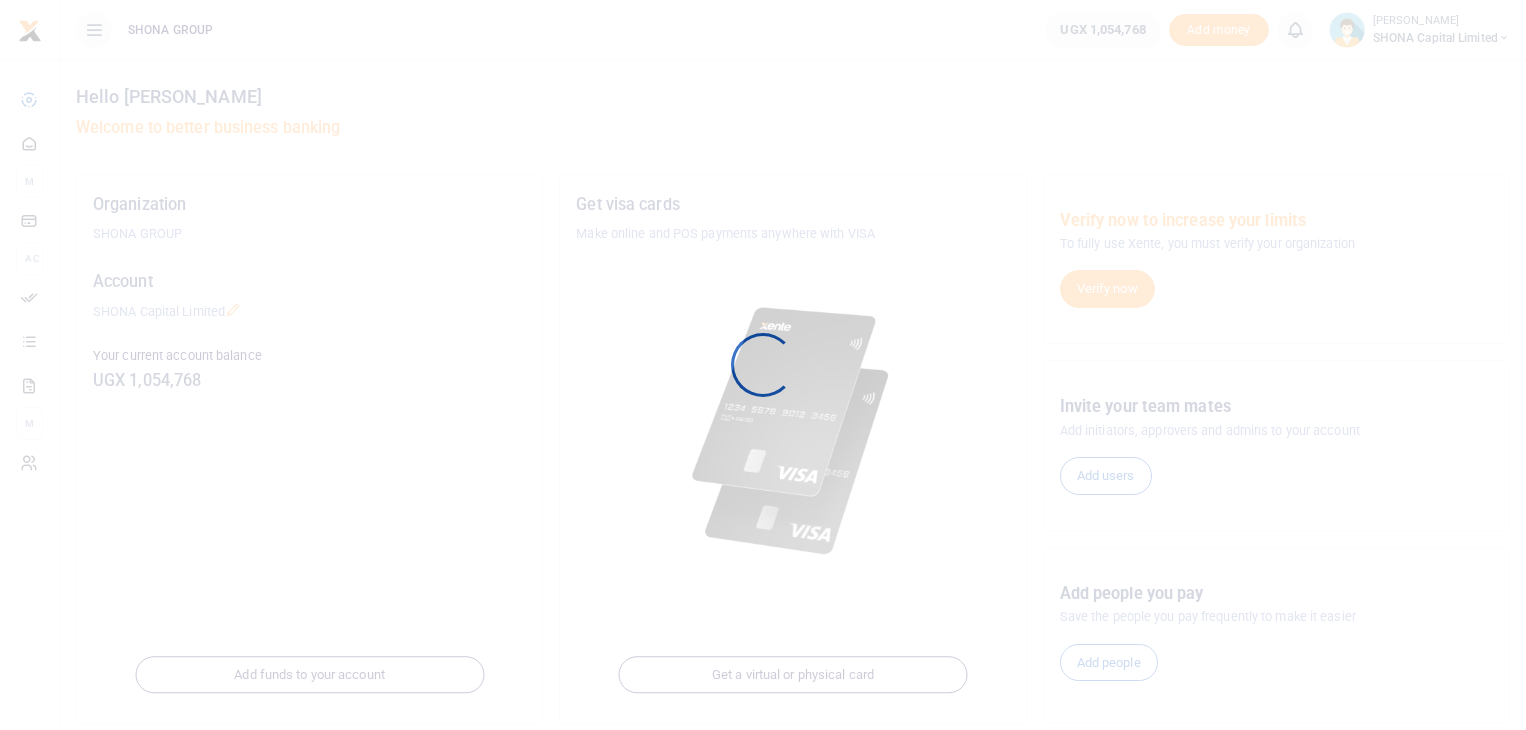 scroll, scrollTop: 0, scrollLeft: 0, axis: both 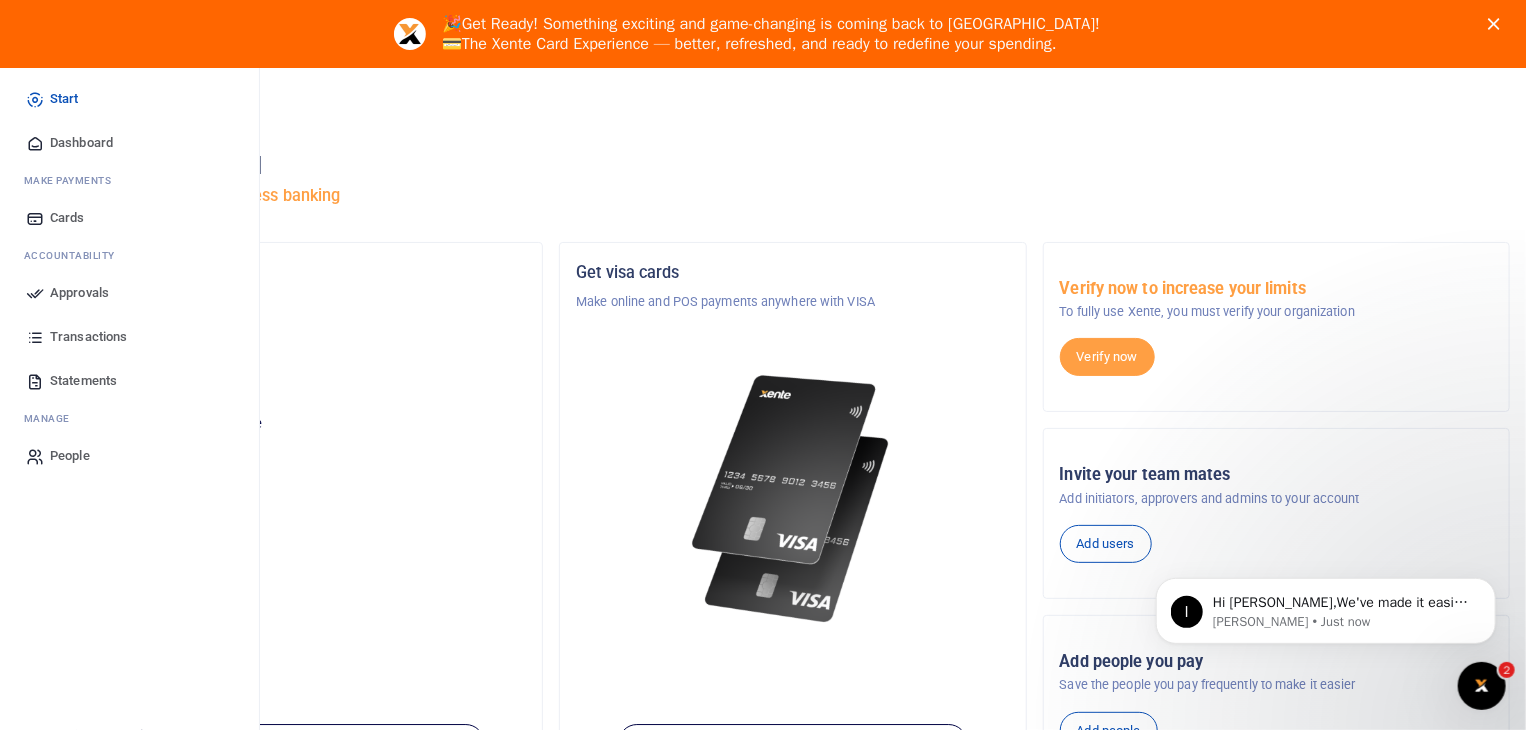click on "Approvals" at bounding box center (79, 293) 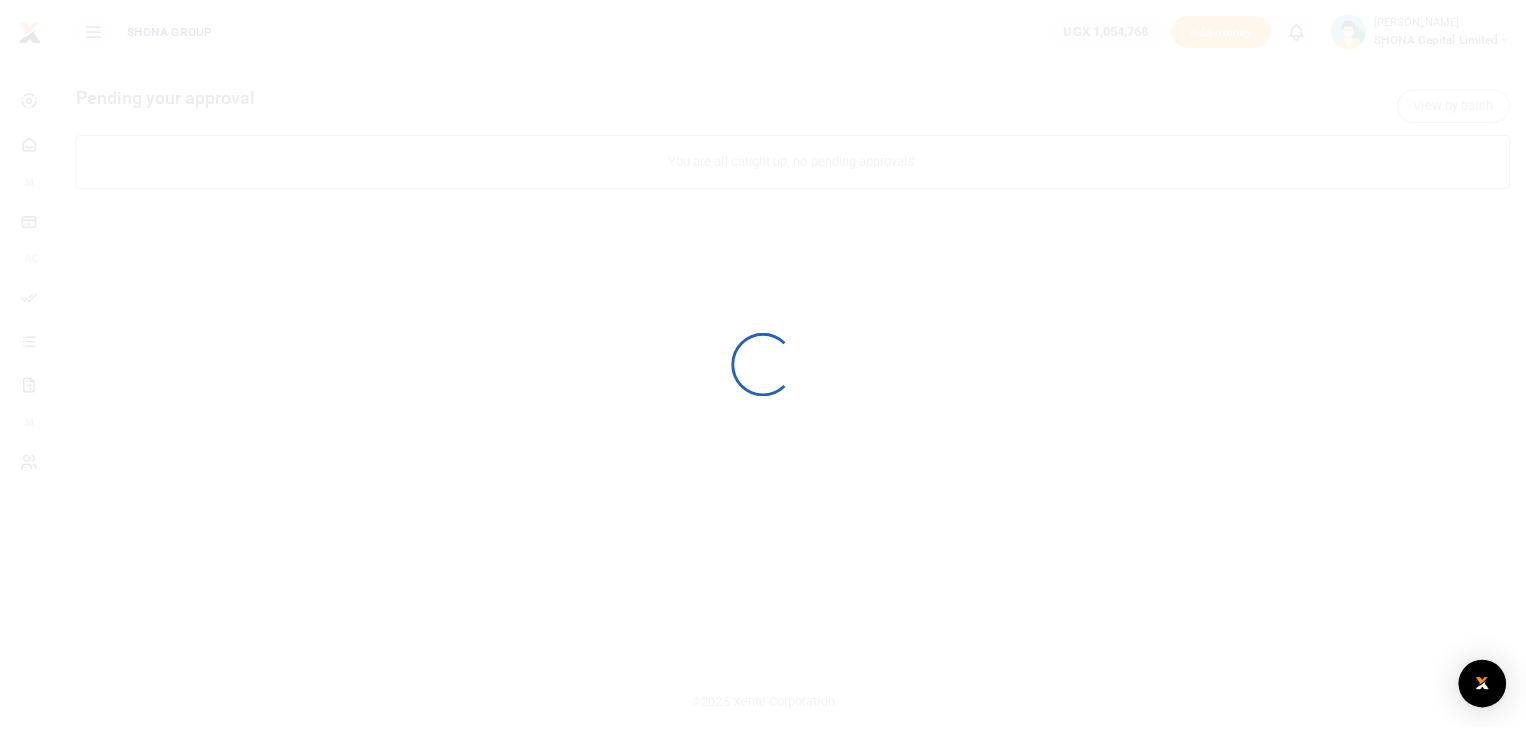 scroll, scrollTop: 0, scrollLeft: 0, axis: both 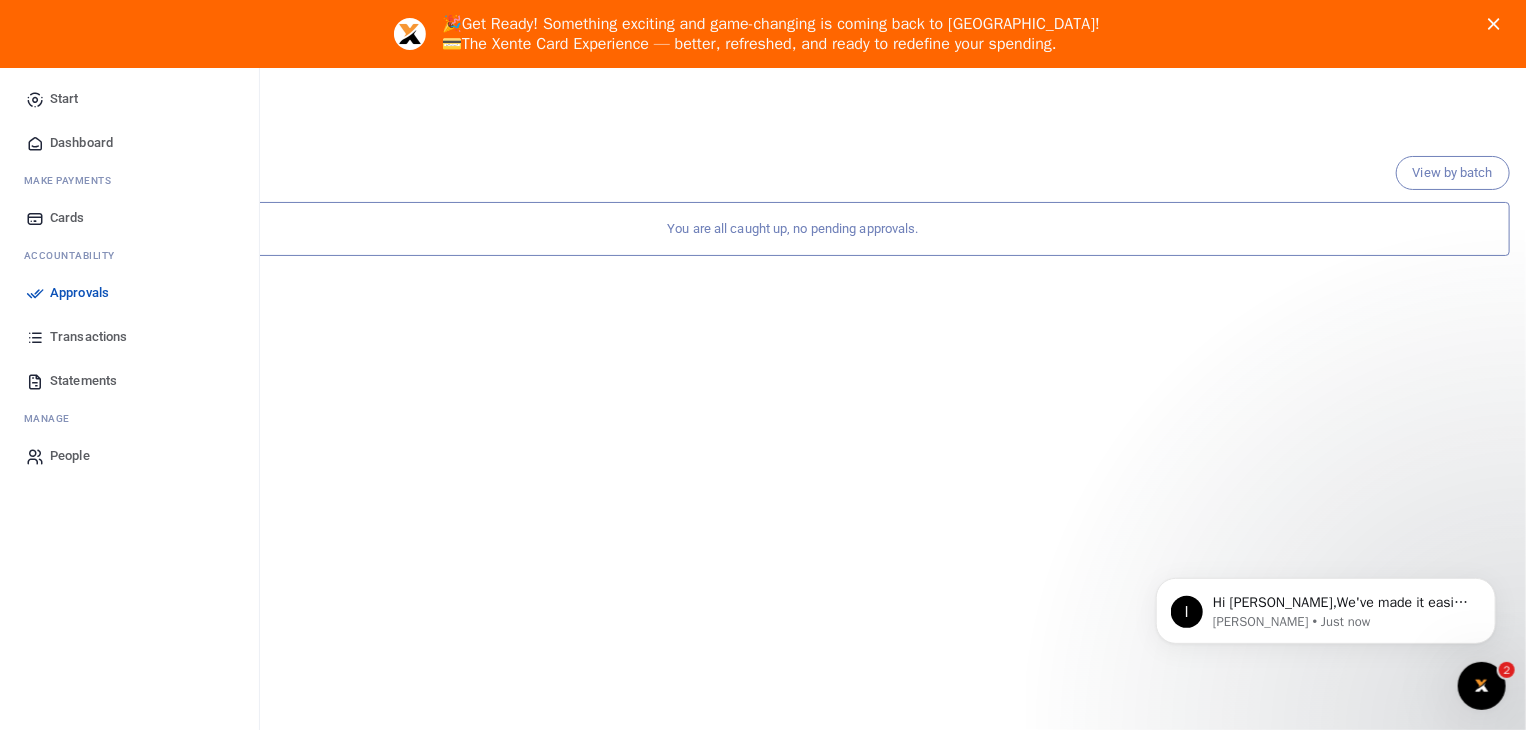 click on "Transactions" at bounding box center [88, 337] 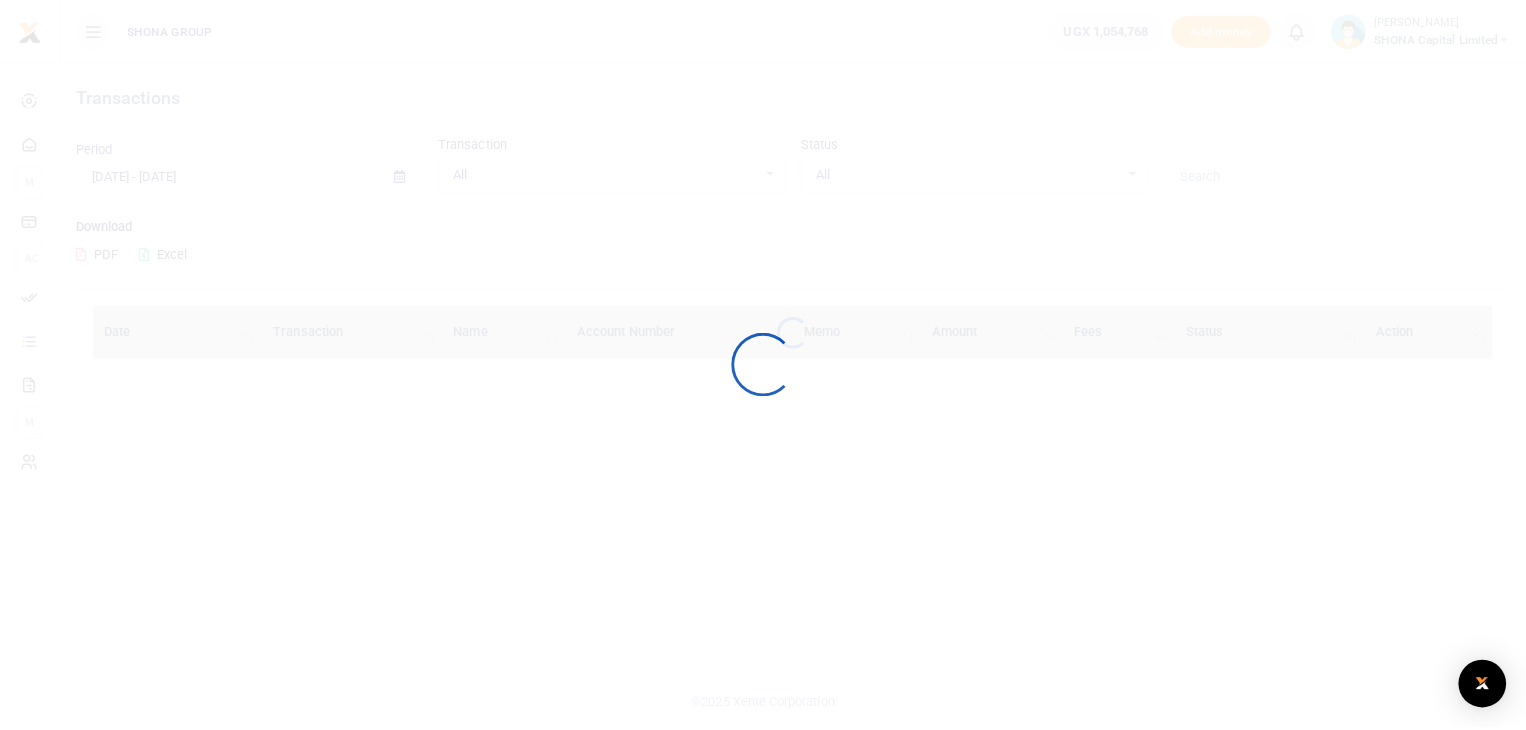 scroll, scrollTop: 0, scrollLeft: 0, axis: both 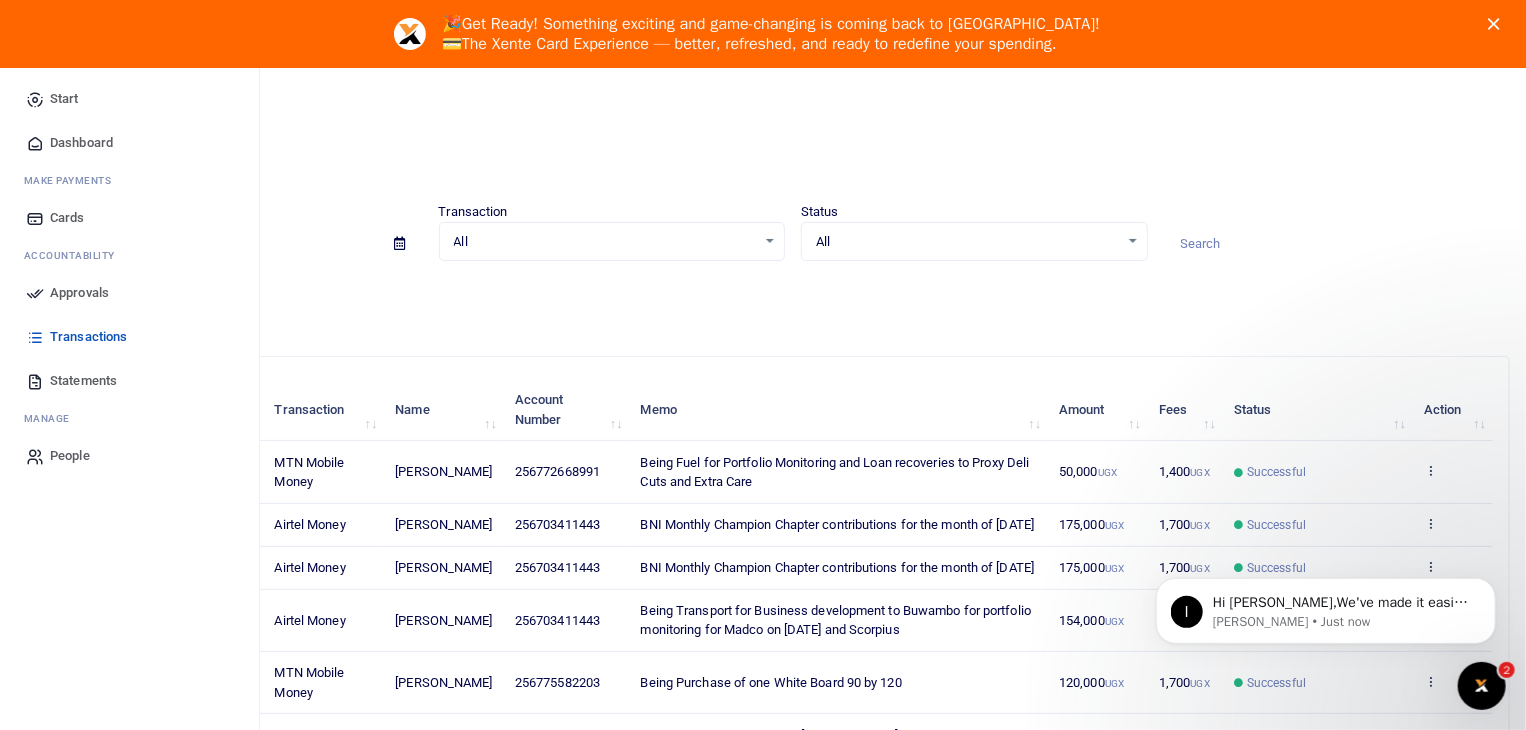 click on "People" at bounding box center [70, 456] 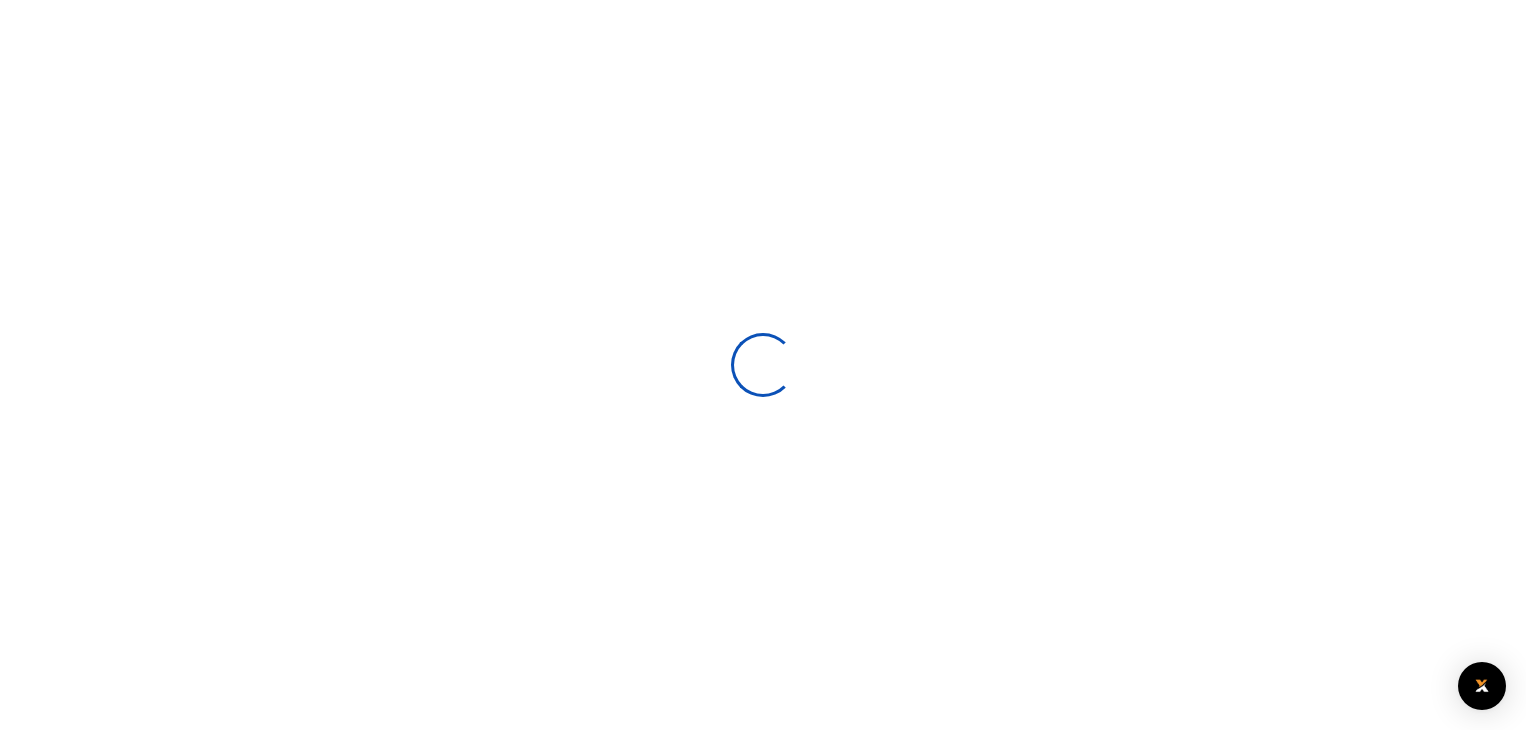 scroll, scrollTop: 0, scrollLeft: 0, axis: both 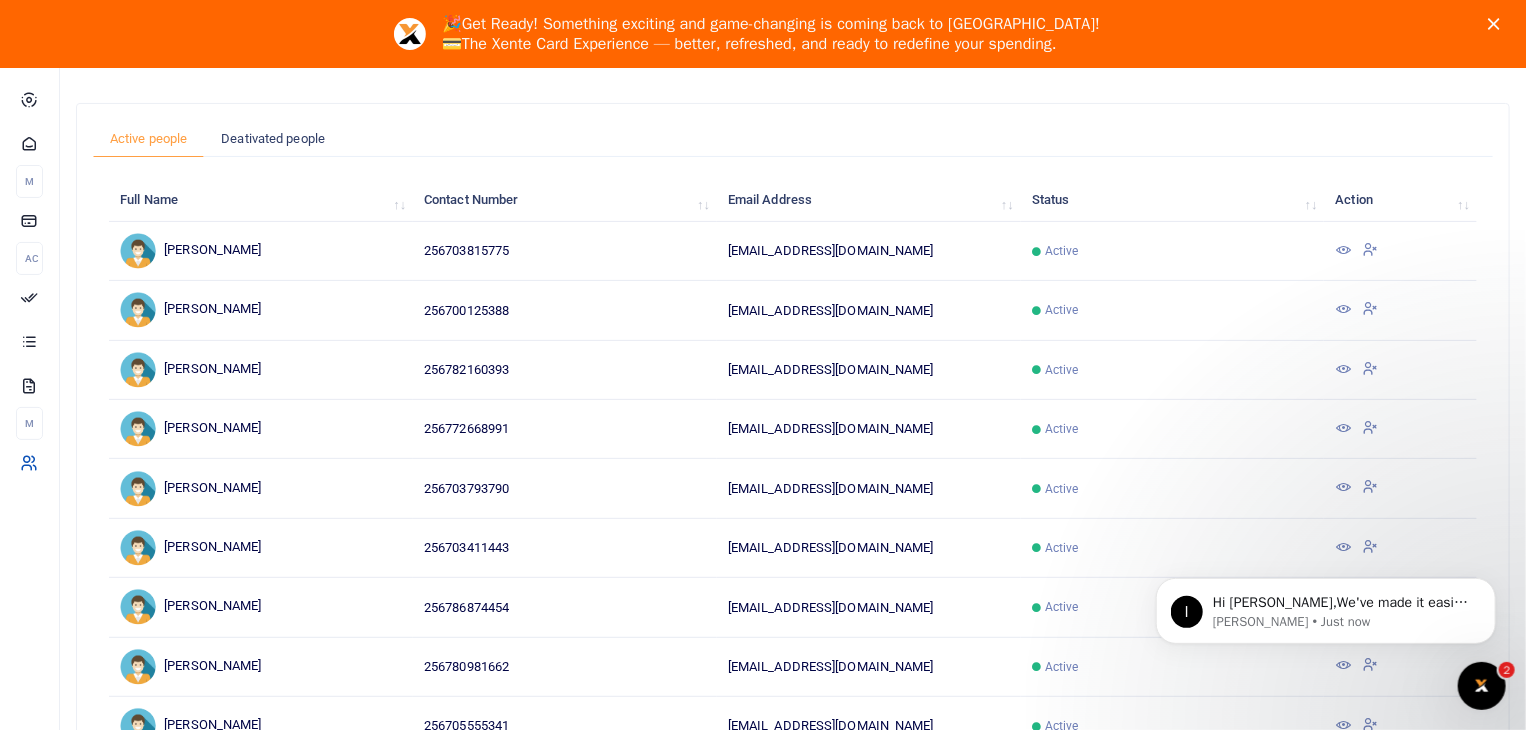 click at bounding box center [1371, 308] 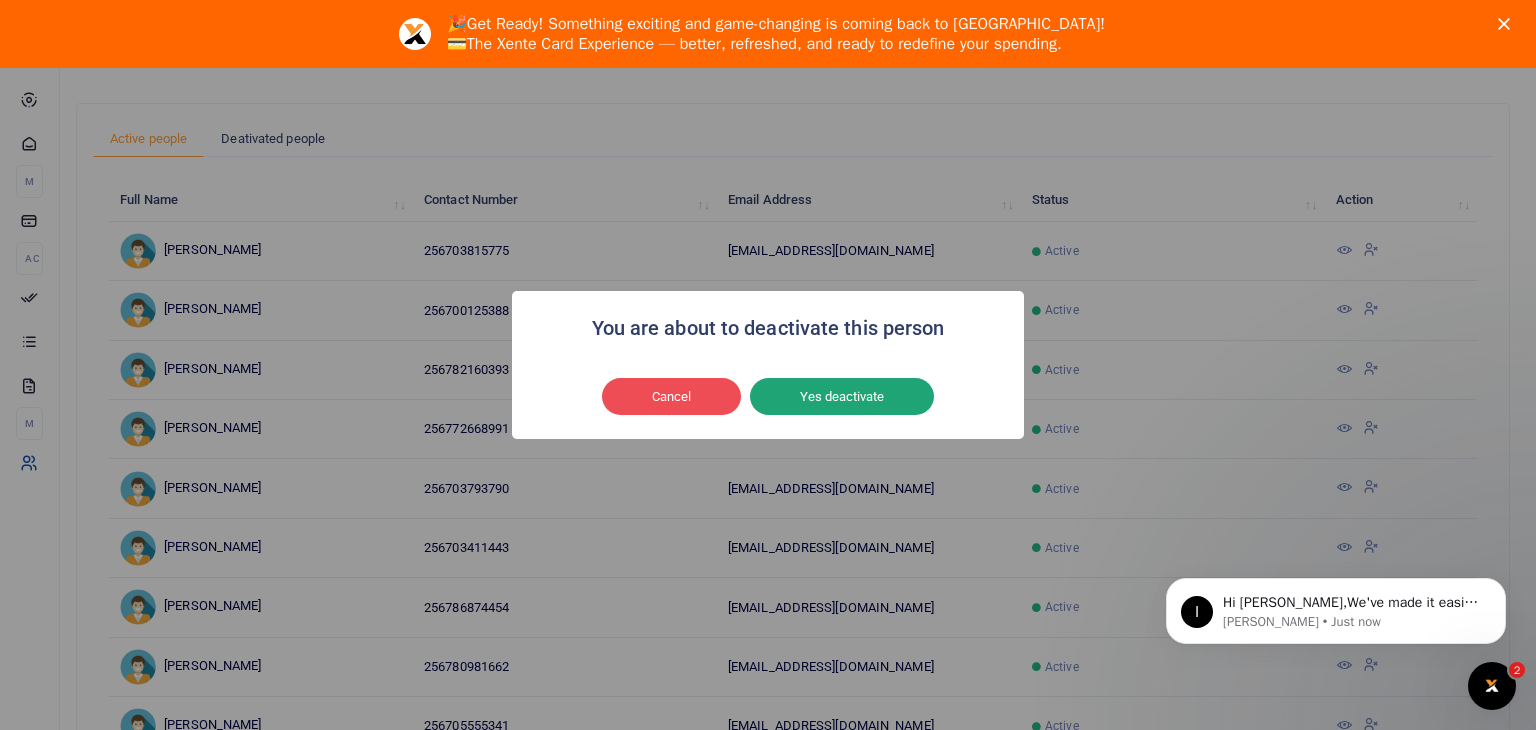 click on "Yes deactivate" at bounding box center [842, 397] 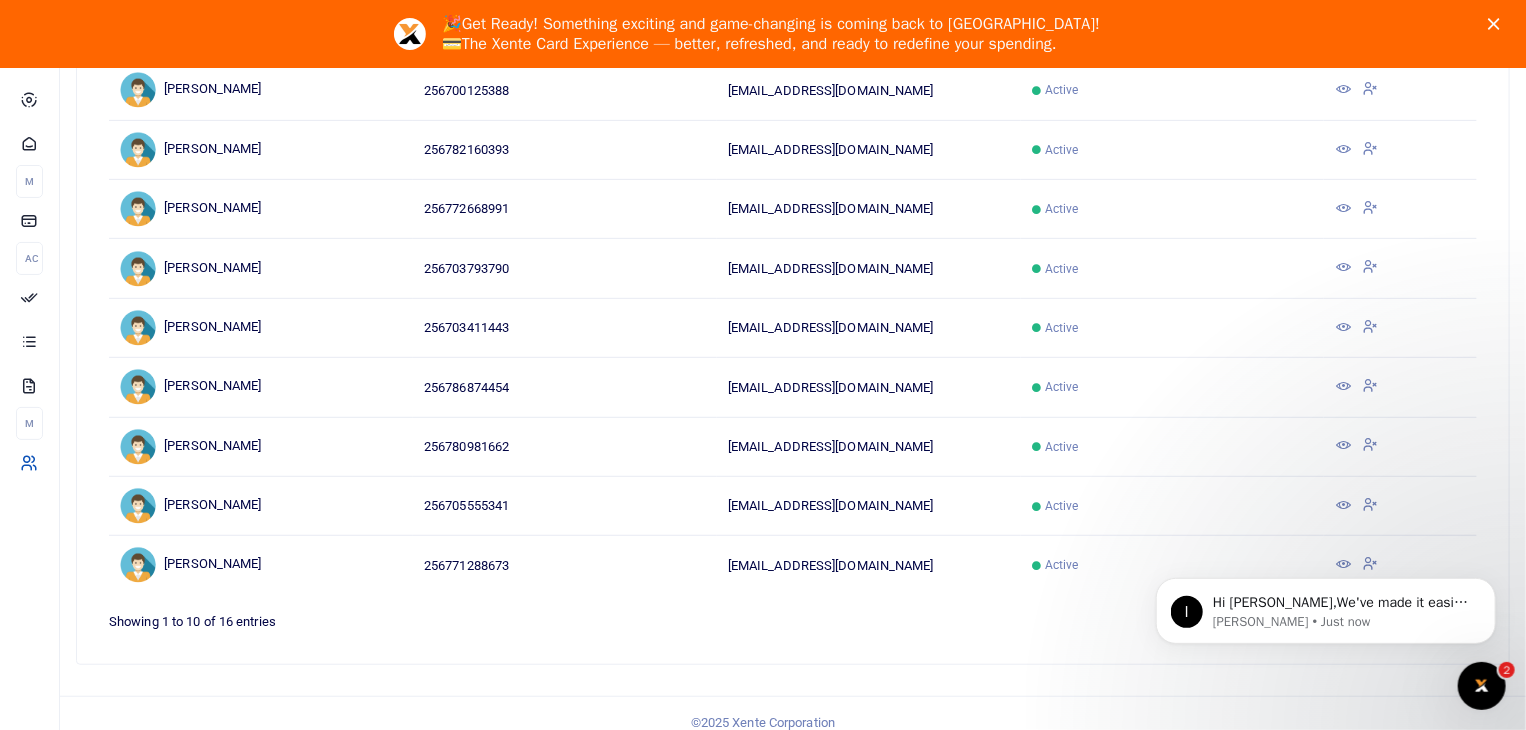 scroll, scrollTop: 372, scrollLeft: 0, axis: vertical 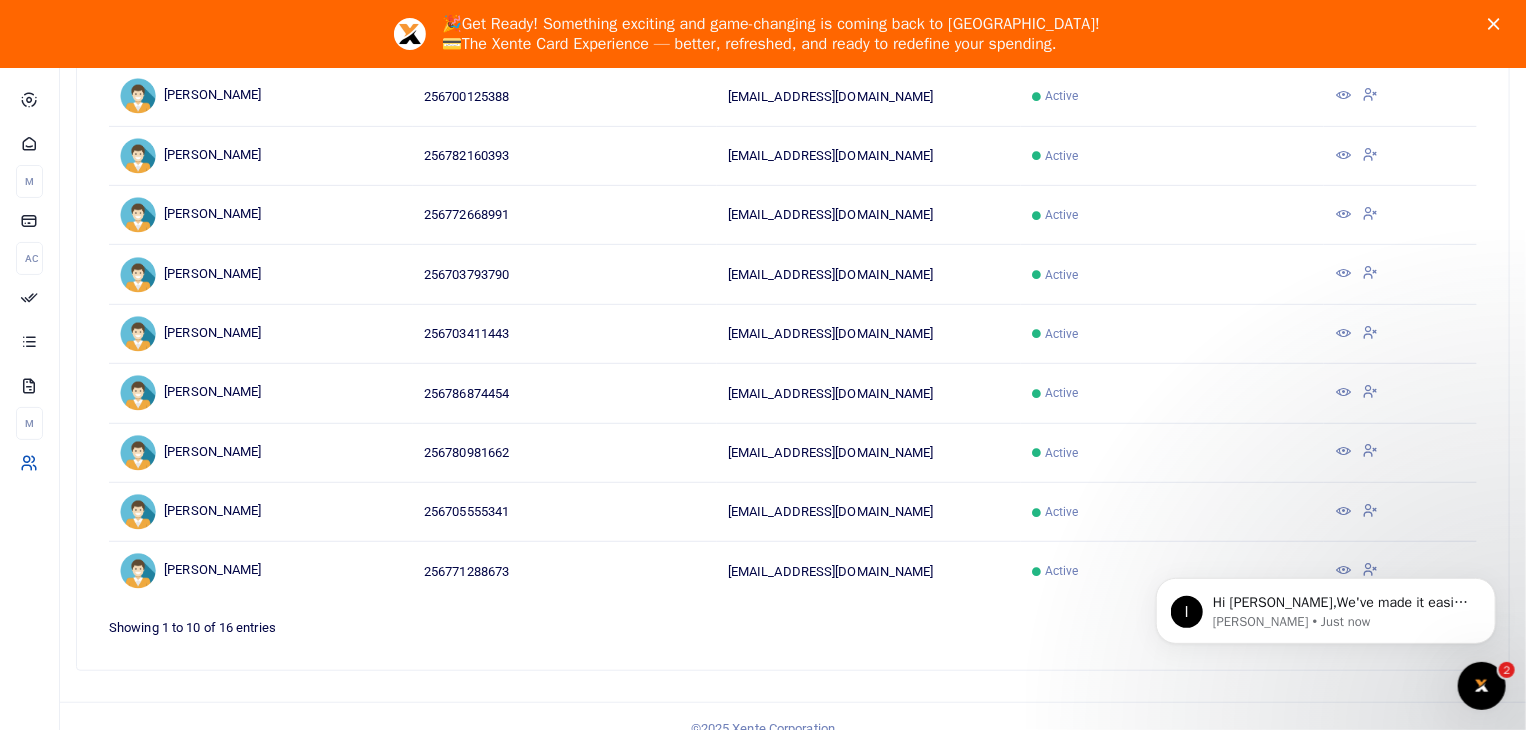 click on "Full Name Contact Number Email Address Status Action Janat  Nagawa 256703815775 jnagawa@shona.co Active
Najjingo Amina 256700125388 256700125388-temp@xente.co Active
Usher  Bukenya 256782160393 256782160393-temp@xente.co Active
Daniel Opio 256772668991 256772668991-temp@xente.co Active
Martha Kobusingye 256703793790 256703793790-temp@xente.co Active
Nassaka Edwig 256703411443 256703411443-temp@xente.co Active
David Kididi 256786874454 256786874454-temp@xente.co Active
Patricia Kakumba 256780981662 256780981662-temp@xente.co Active Active" at bounding box center (793, 283) 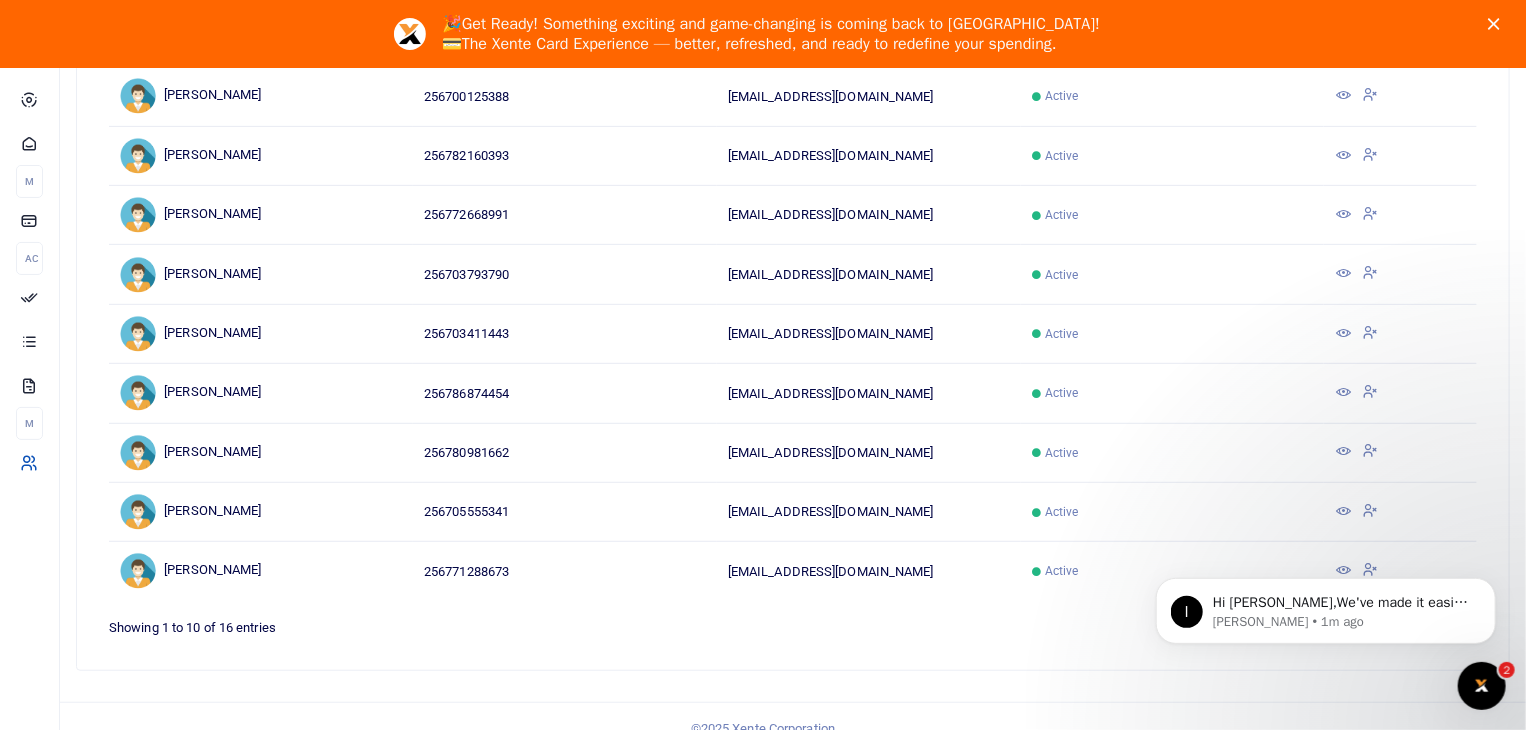 click on "I Hi Ivan,We've made it easier to get support! Use this chat to connect with our team in real time.   Thank you and we look foward to support you! Ibrahim • 1m ago" at bounding box center (1325, 605) 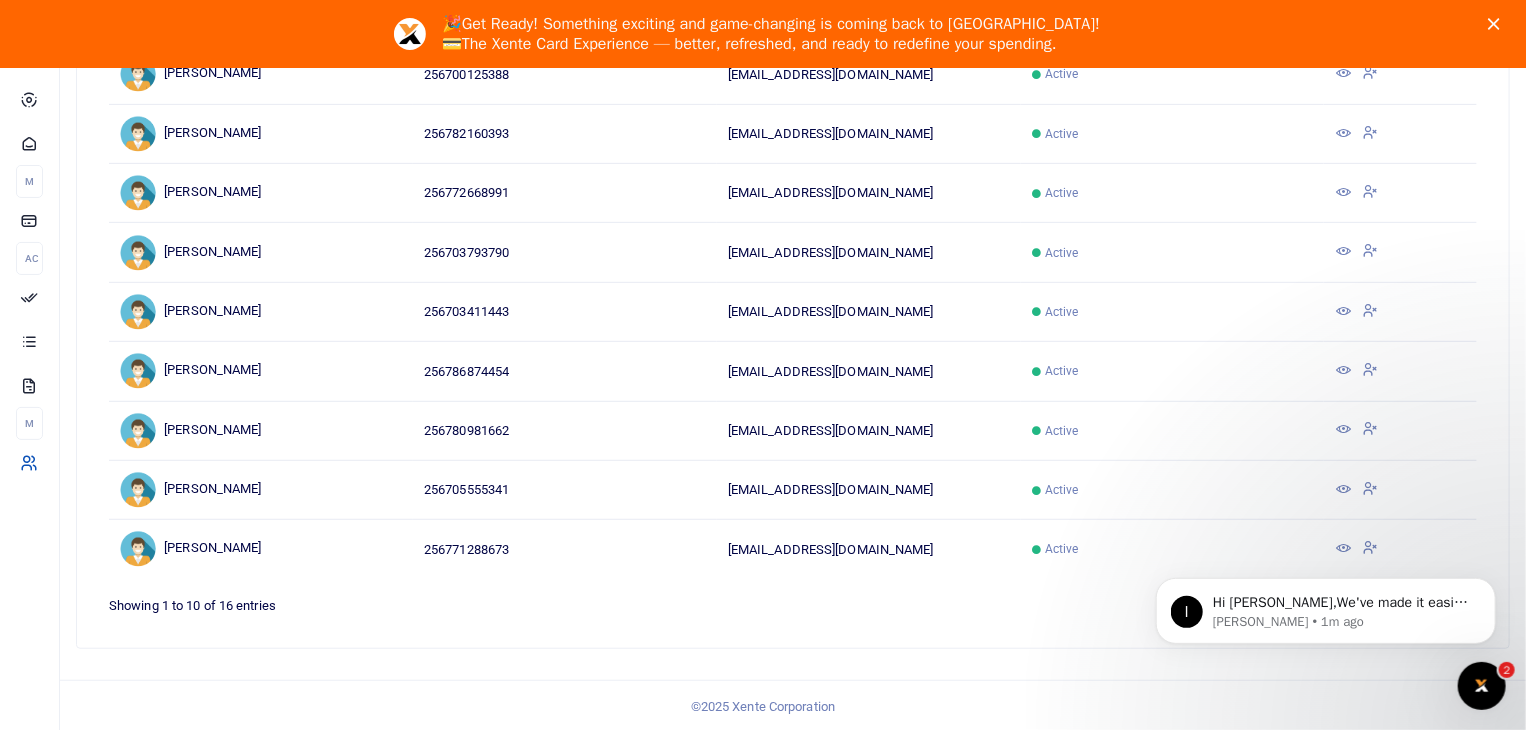 click on "I Hi Ivan,We've made it easier to get support! Use this chat to connect with our team in real time.   Thank you and we look foward to support you! Ibrahim • 1m ago" at bounding box center [1325, 518] 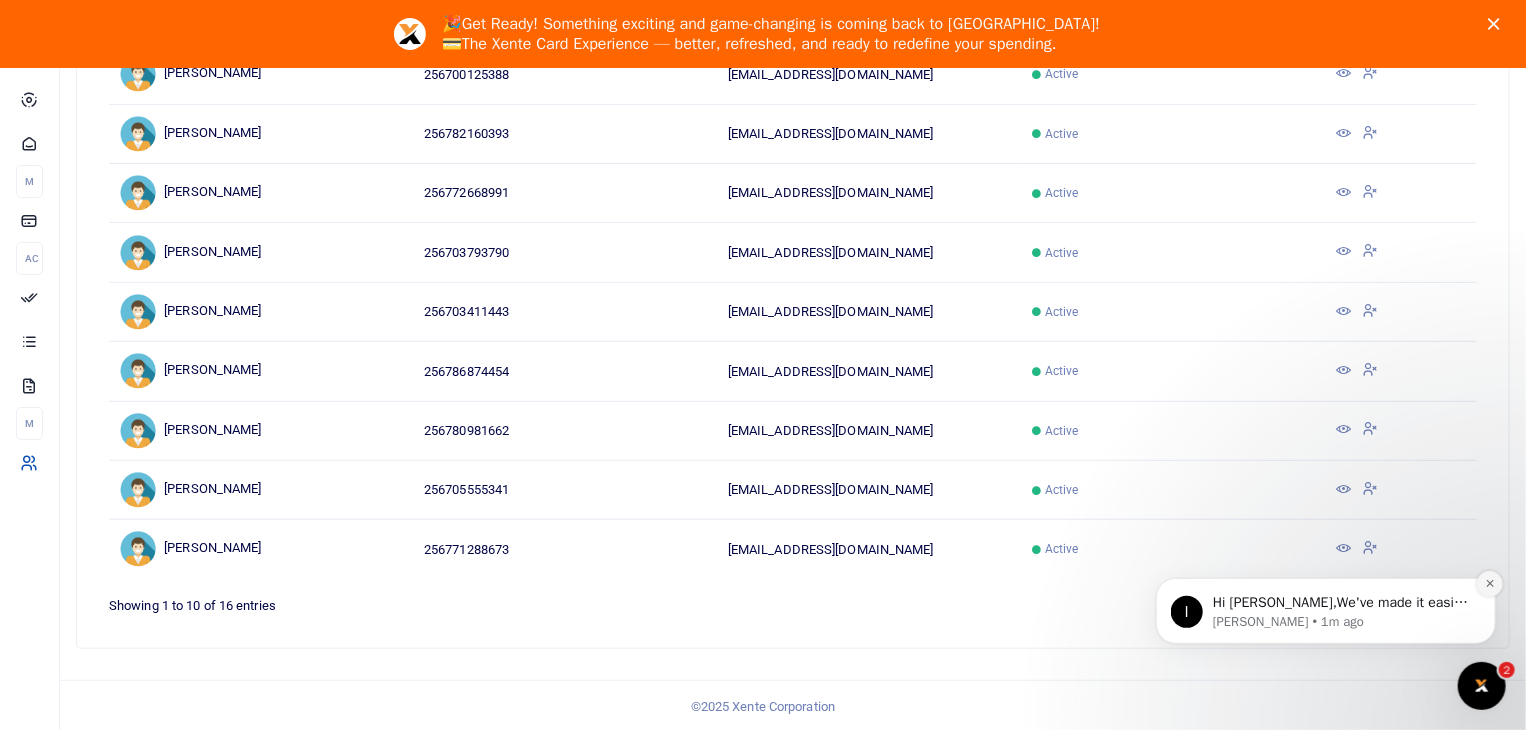 click 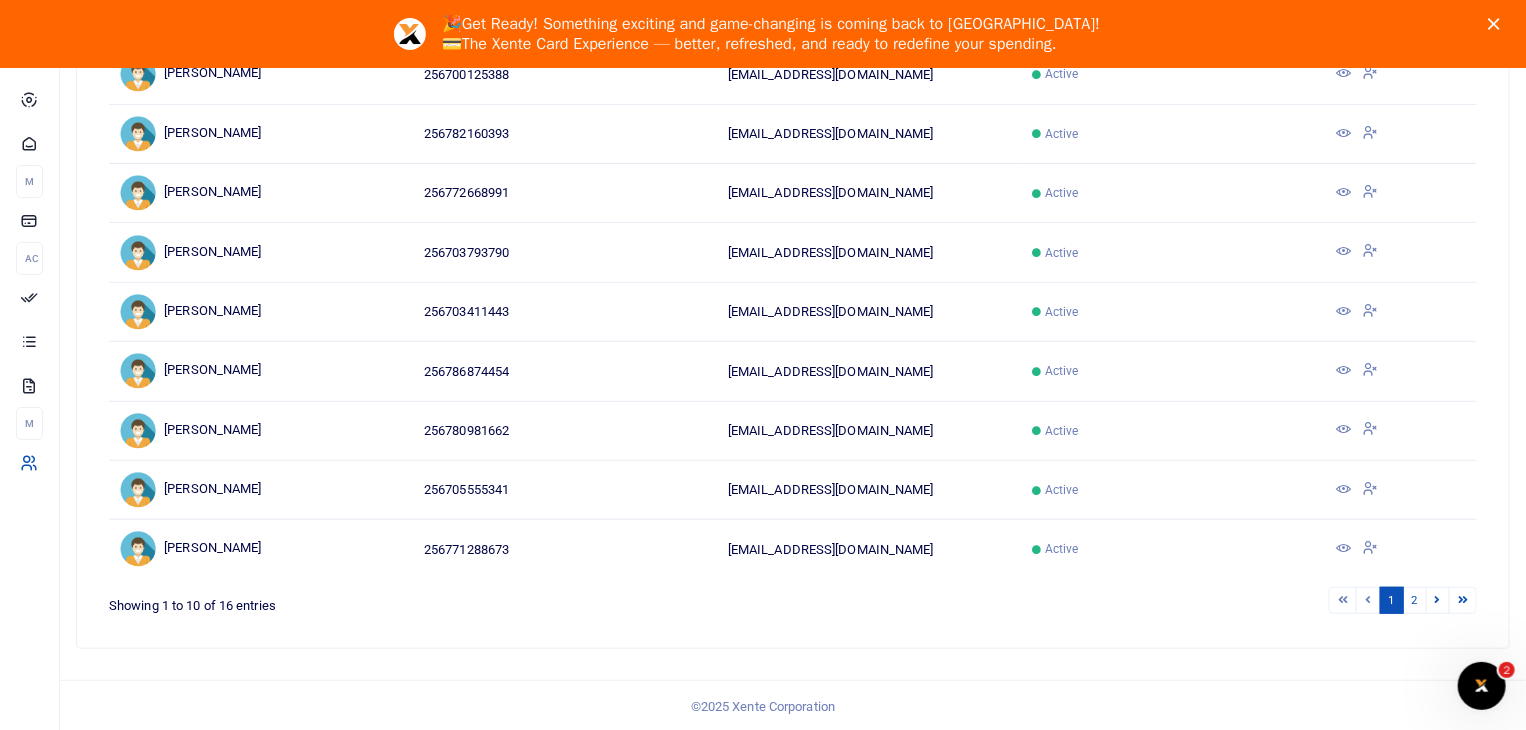 click at bounding box center [1344, 548] 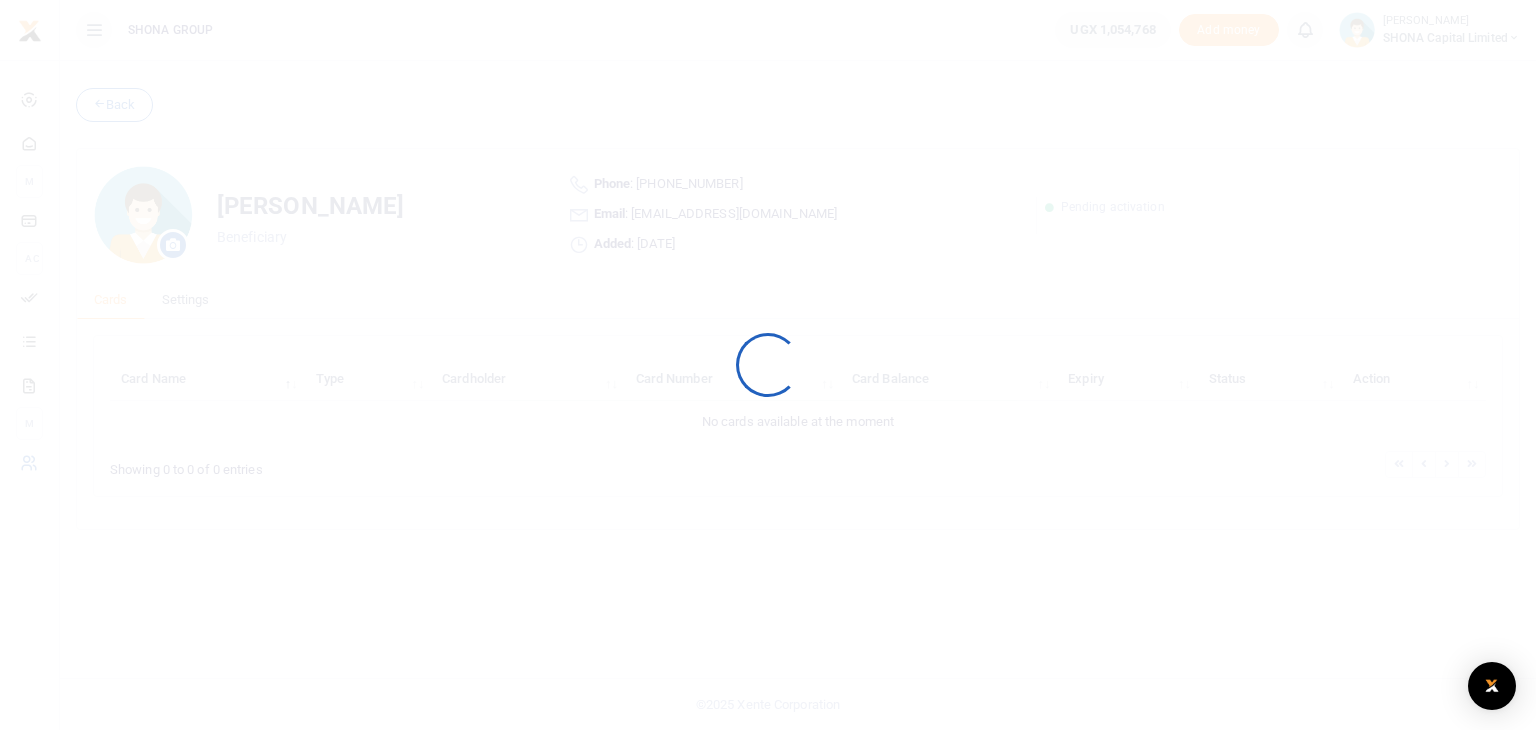 scroll, scrollTop: 0, scrollLeft: 0, axis: both 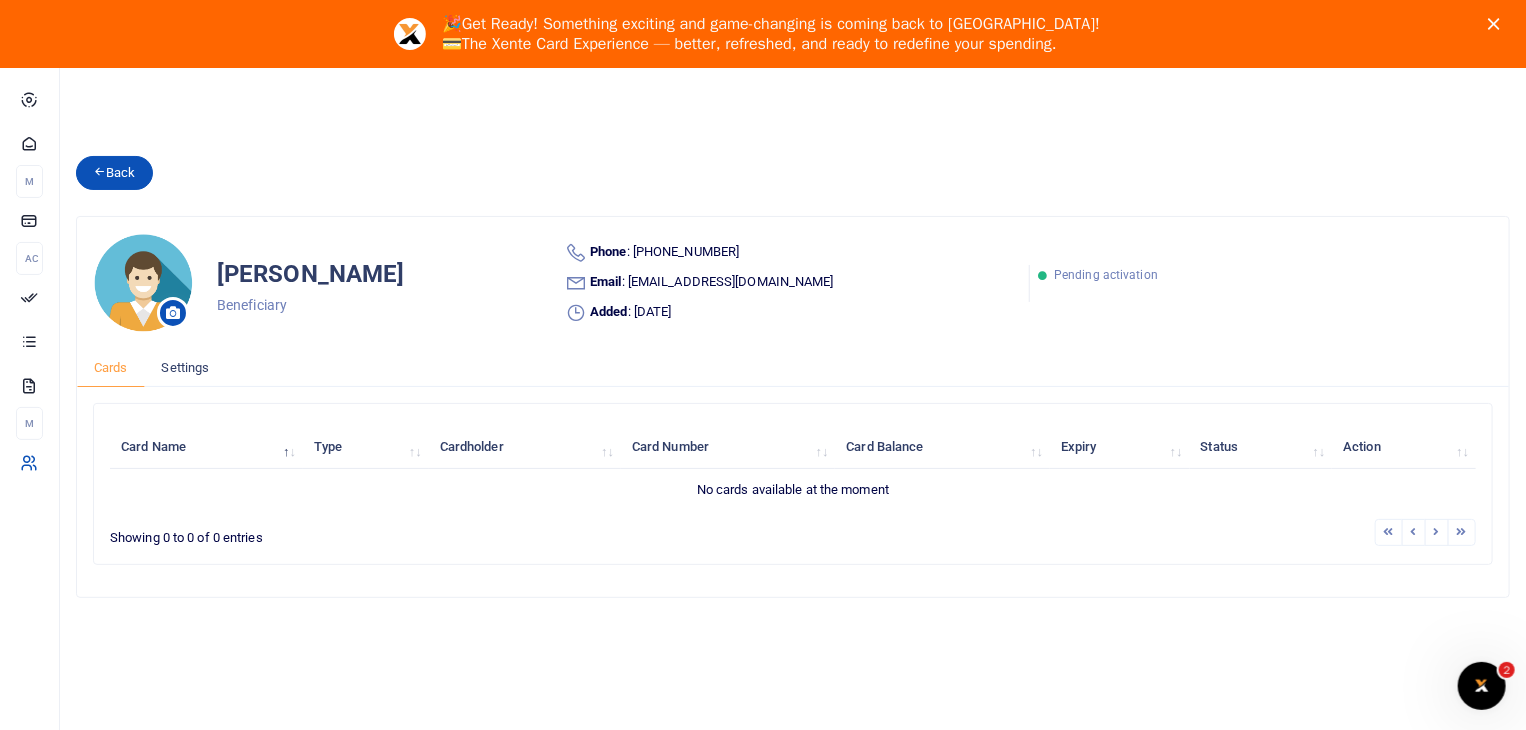 click at bounding box center (99, 171) 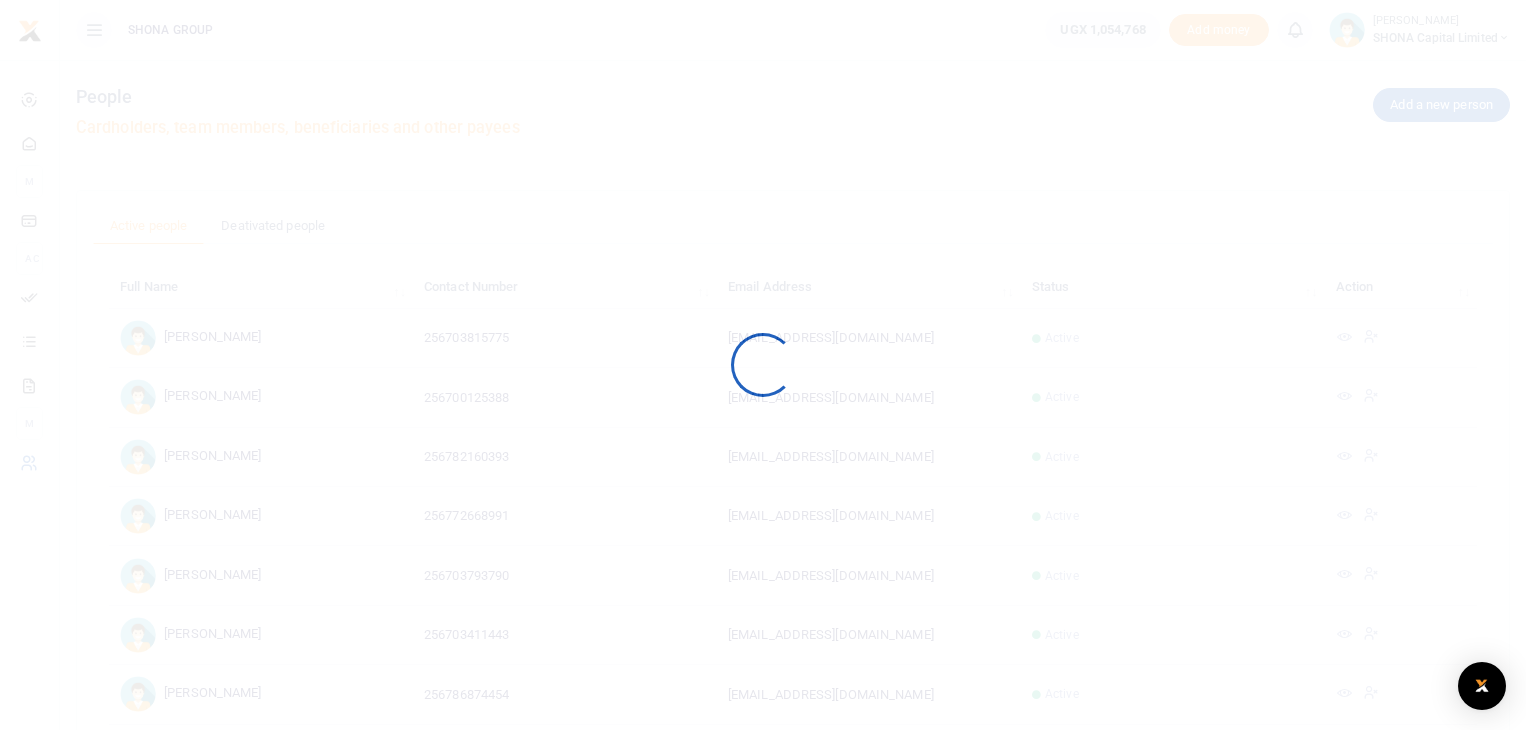 scroll, scrollTop: 0, scrollLeft: 0, axis: both 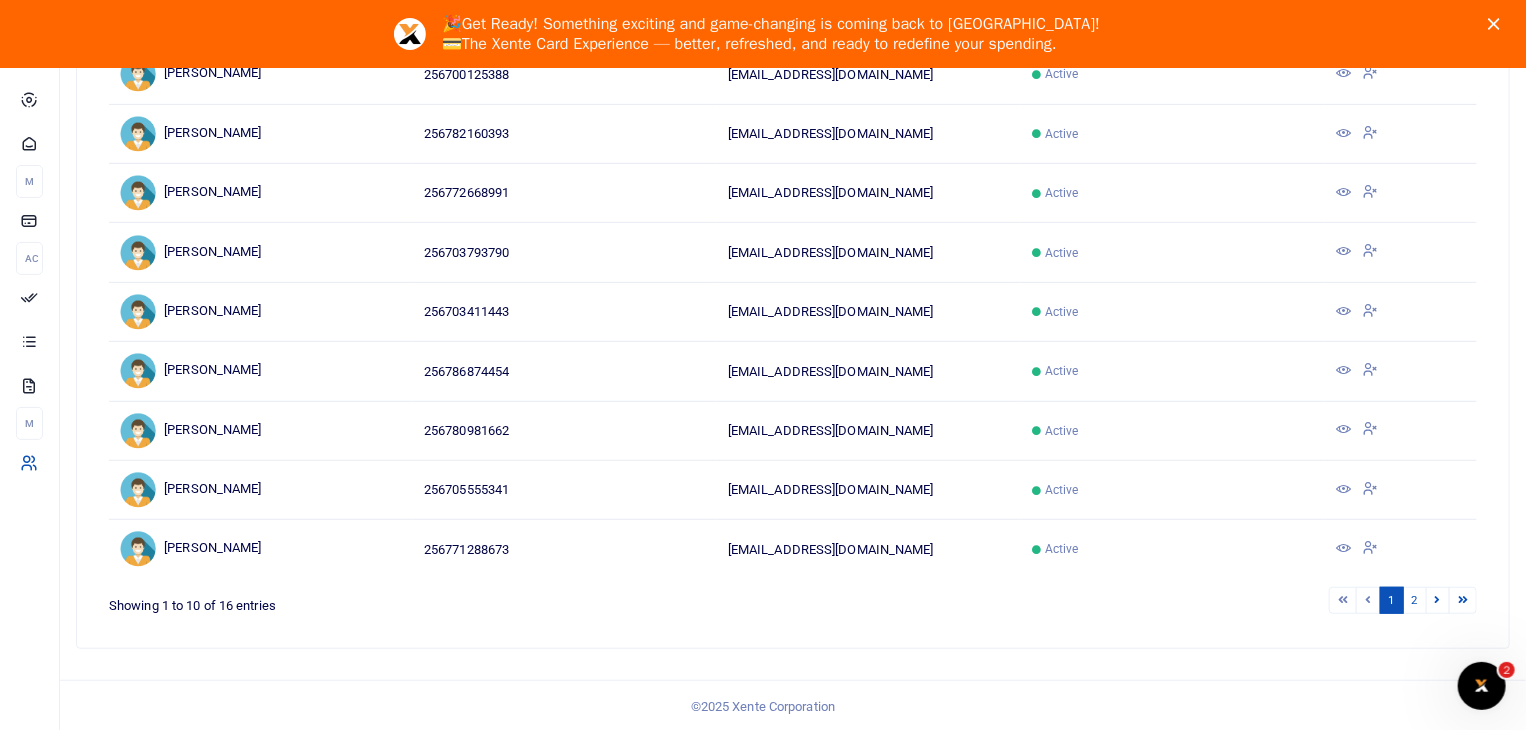 click at bounding box center (1344, 489) 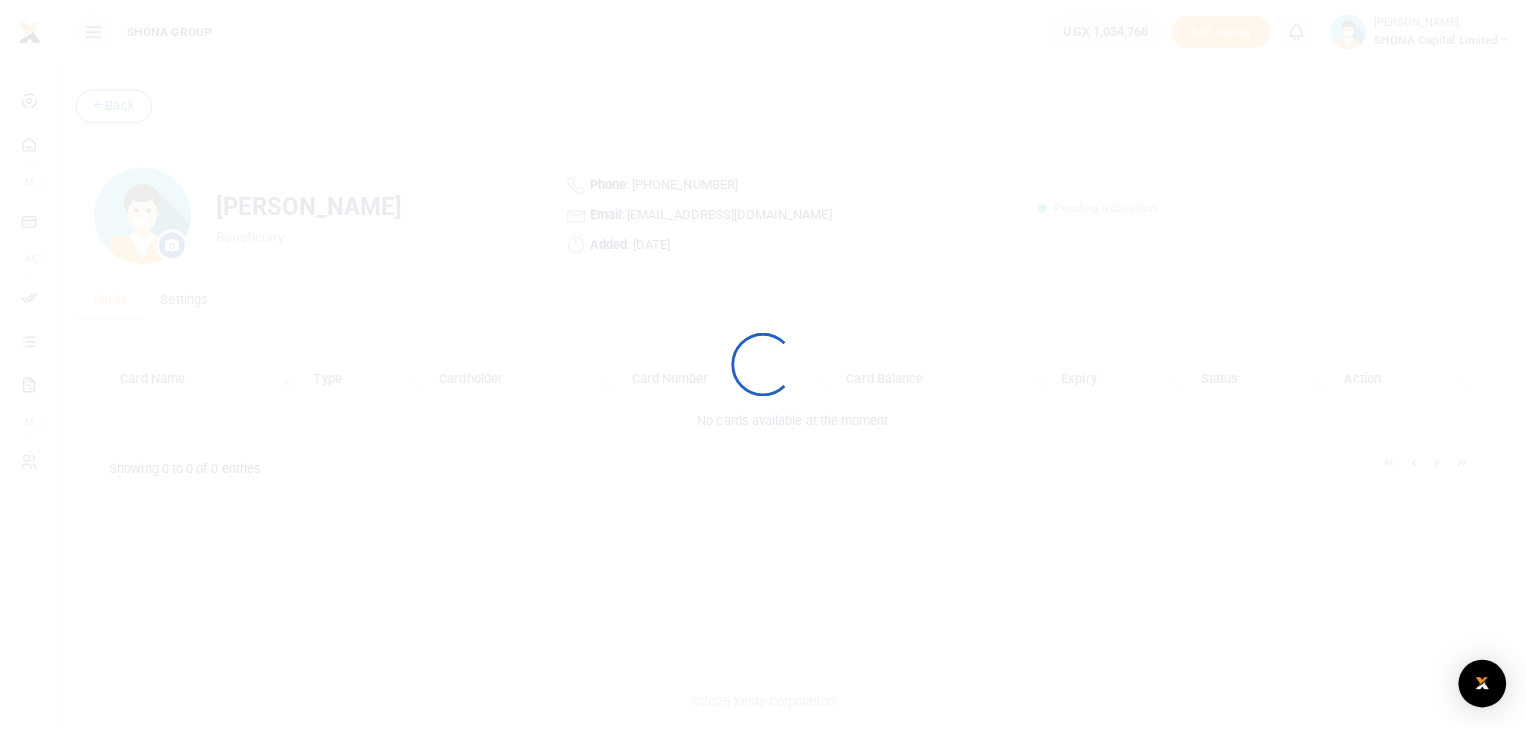 scroll, scrollTop: 0, scrollLeft: 0, axis: both 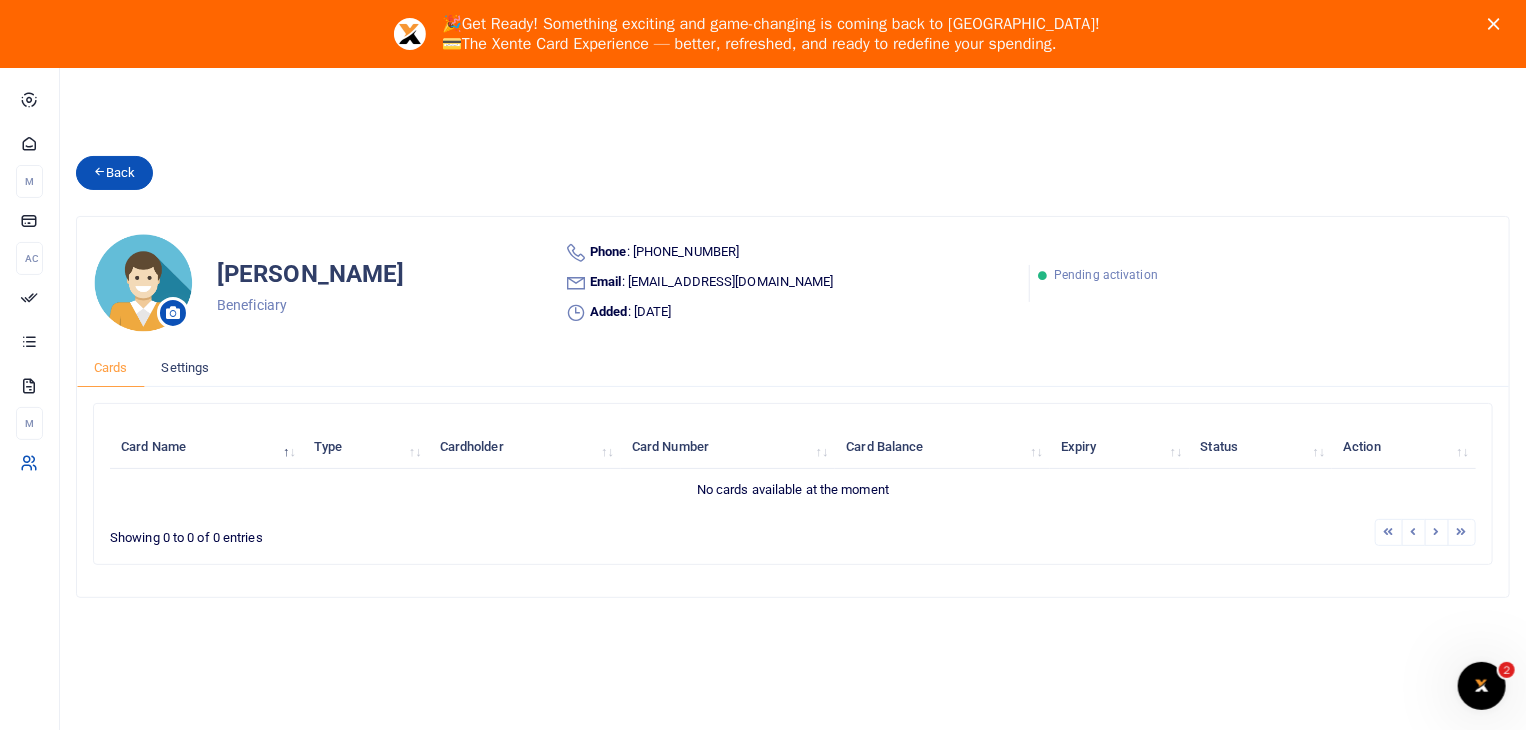 click on "Back" at bounding box center [114, 173] 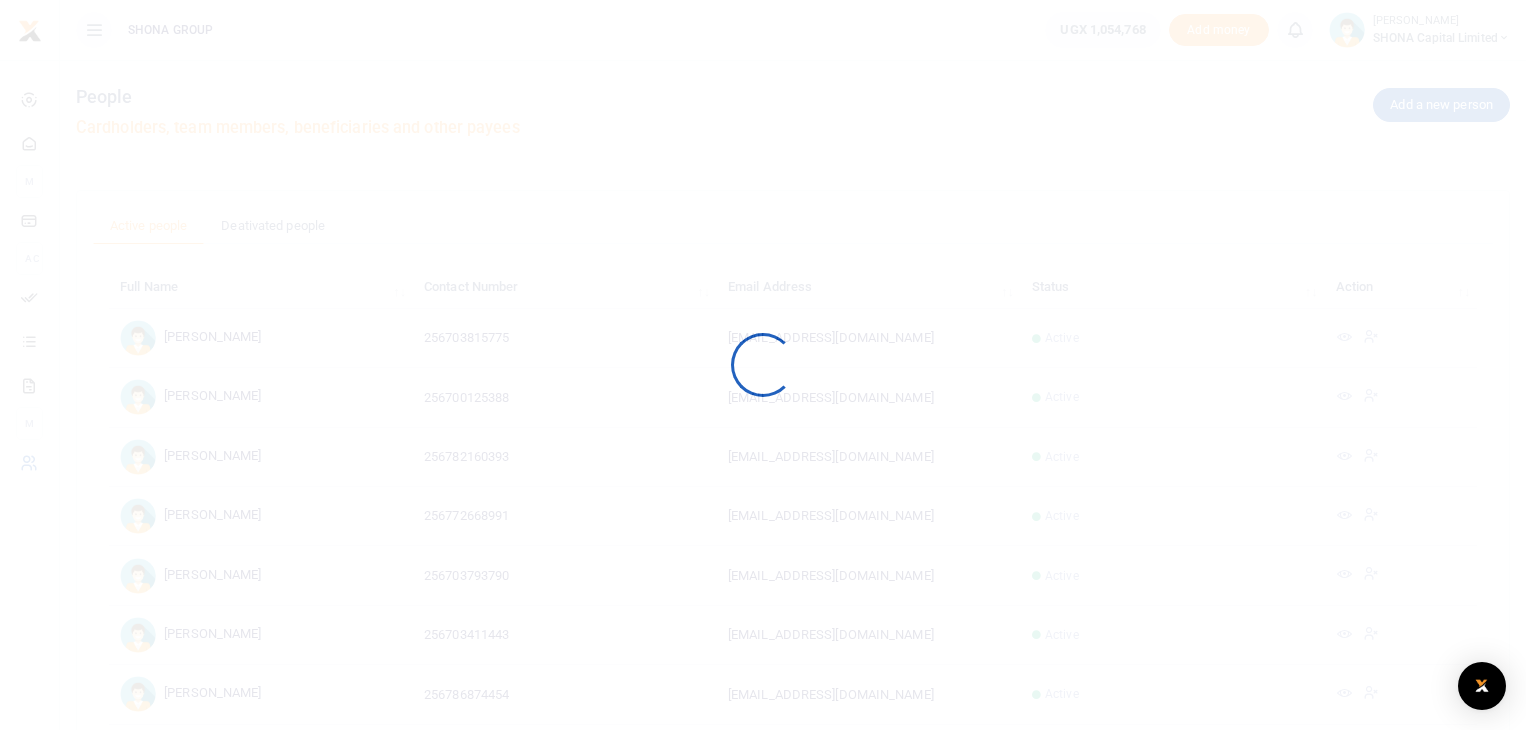 scroll, scrollTop: 0, scrollLeft: 0, axis: both 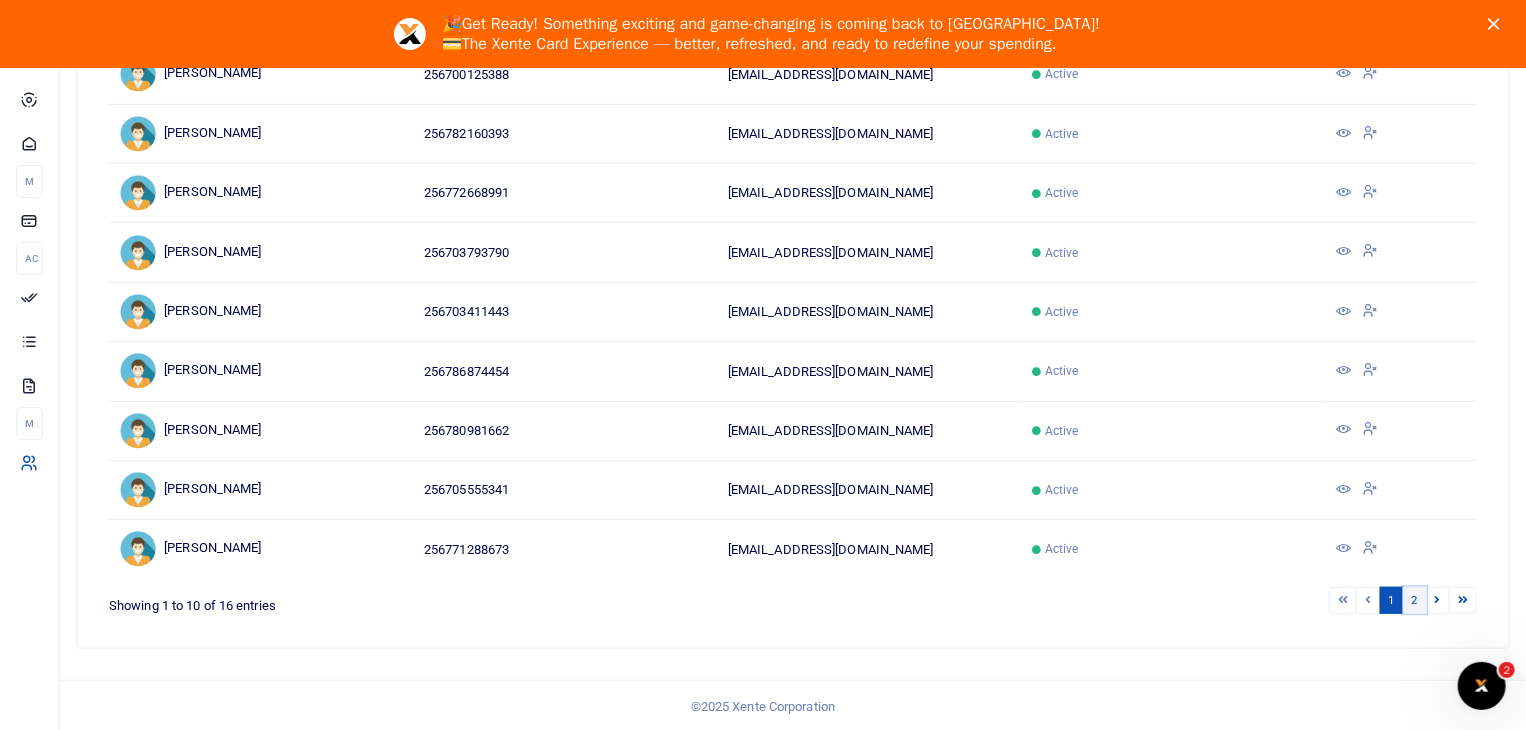 click on "2" at bounding box center [1415, 600] 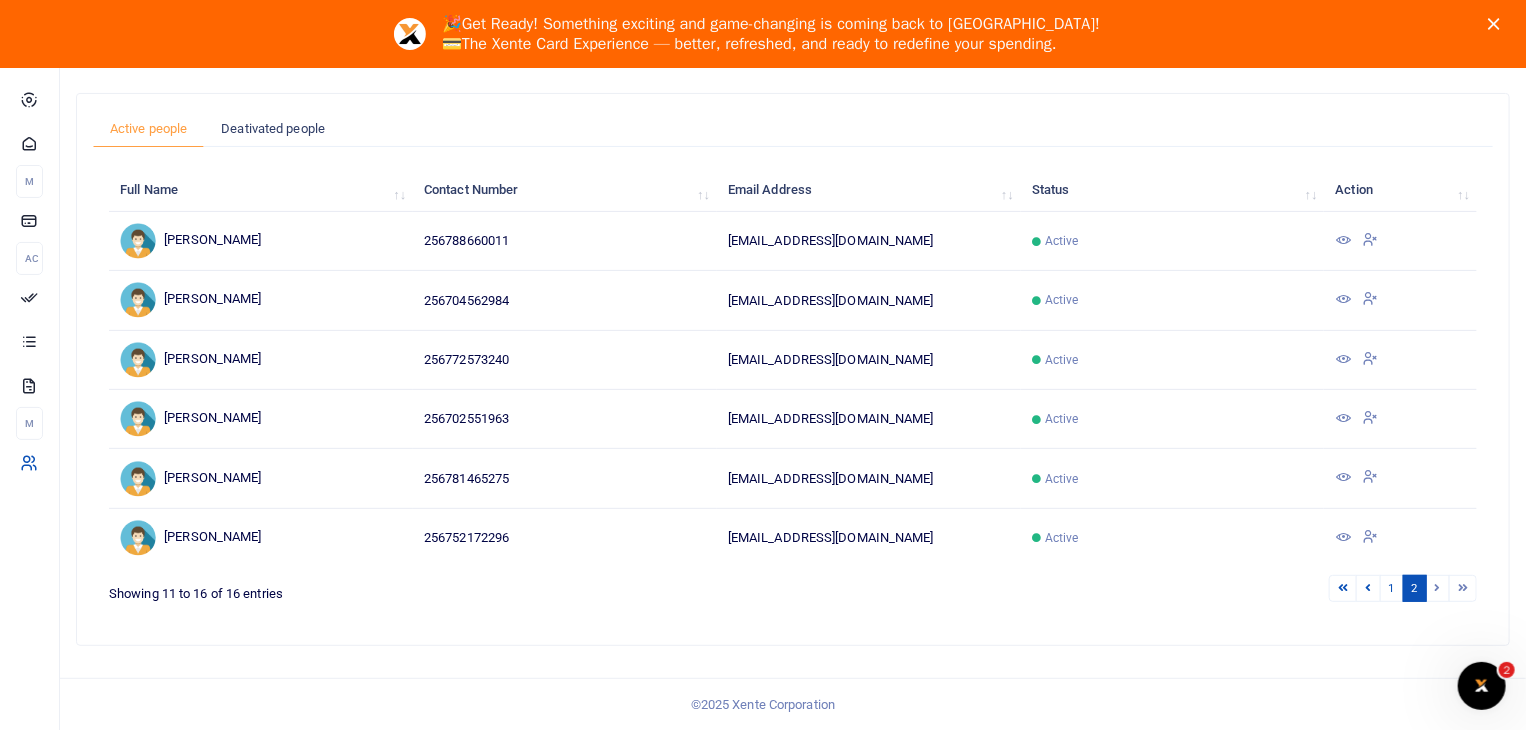 scroll, scrollTop: 164, scrollLeft: 0, axis: vertical 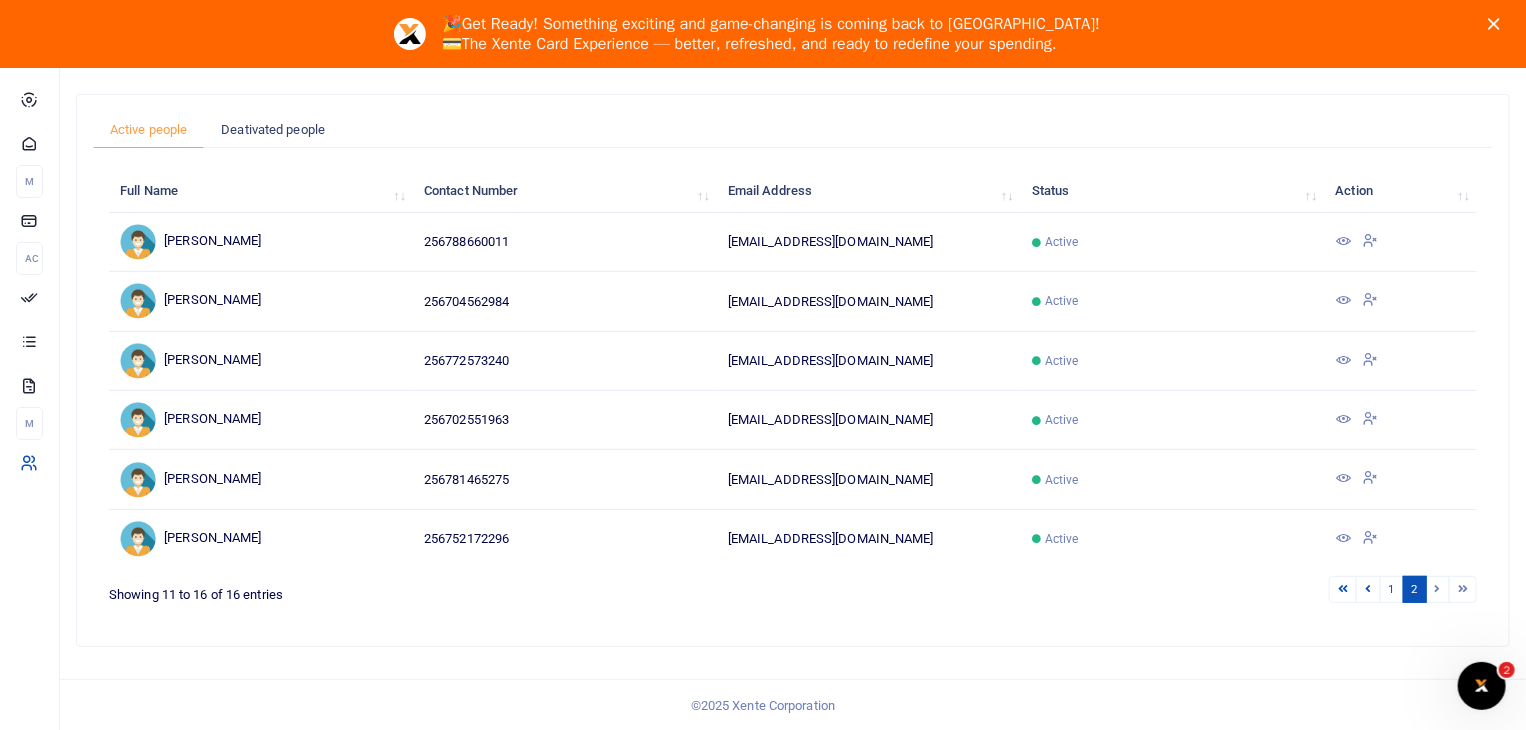 click at bounding box center [1438, 589] 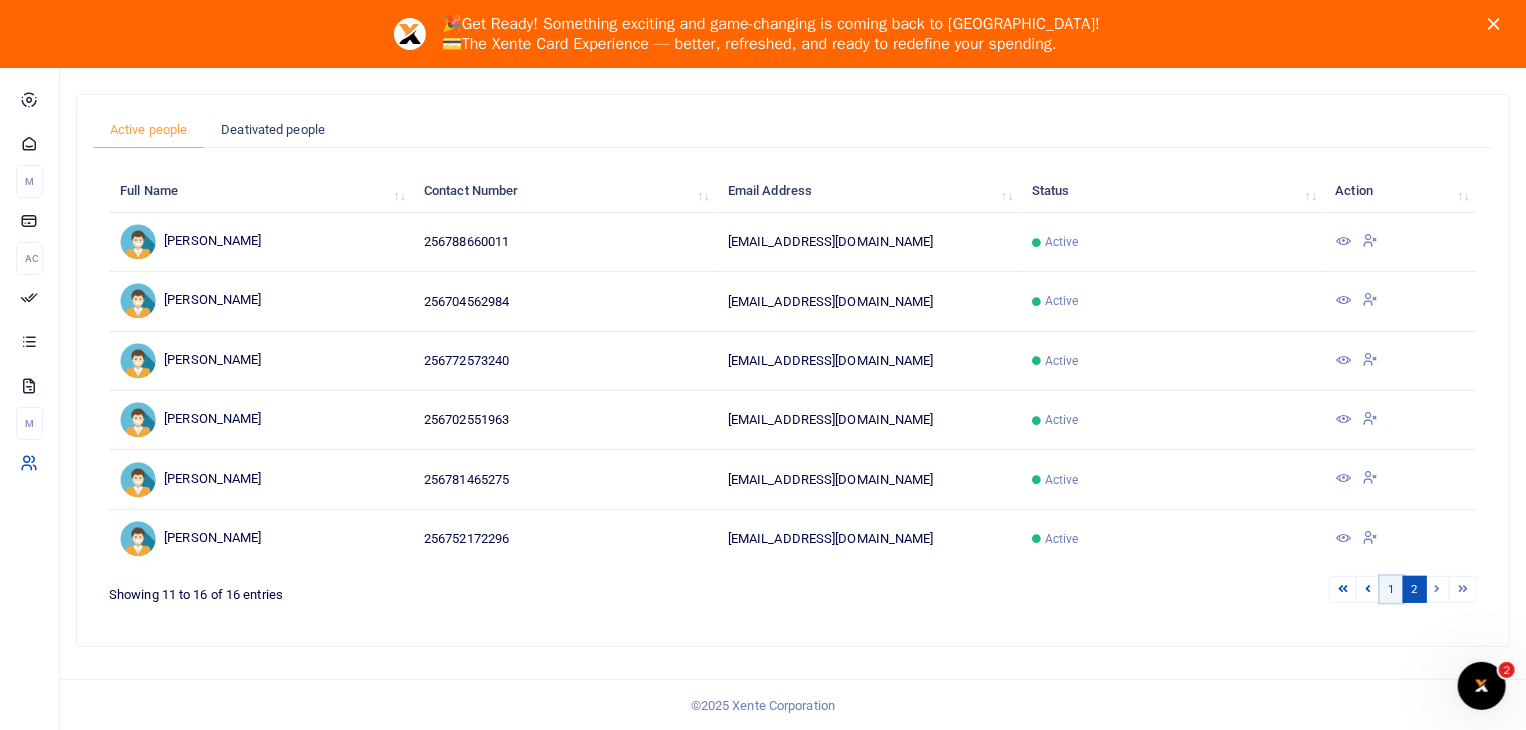 click on "1" at bounding box center [1392, 589] 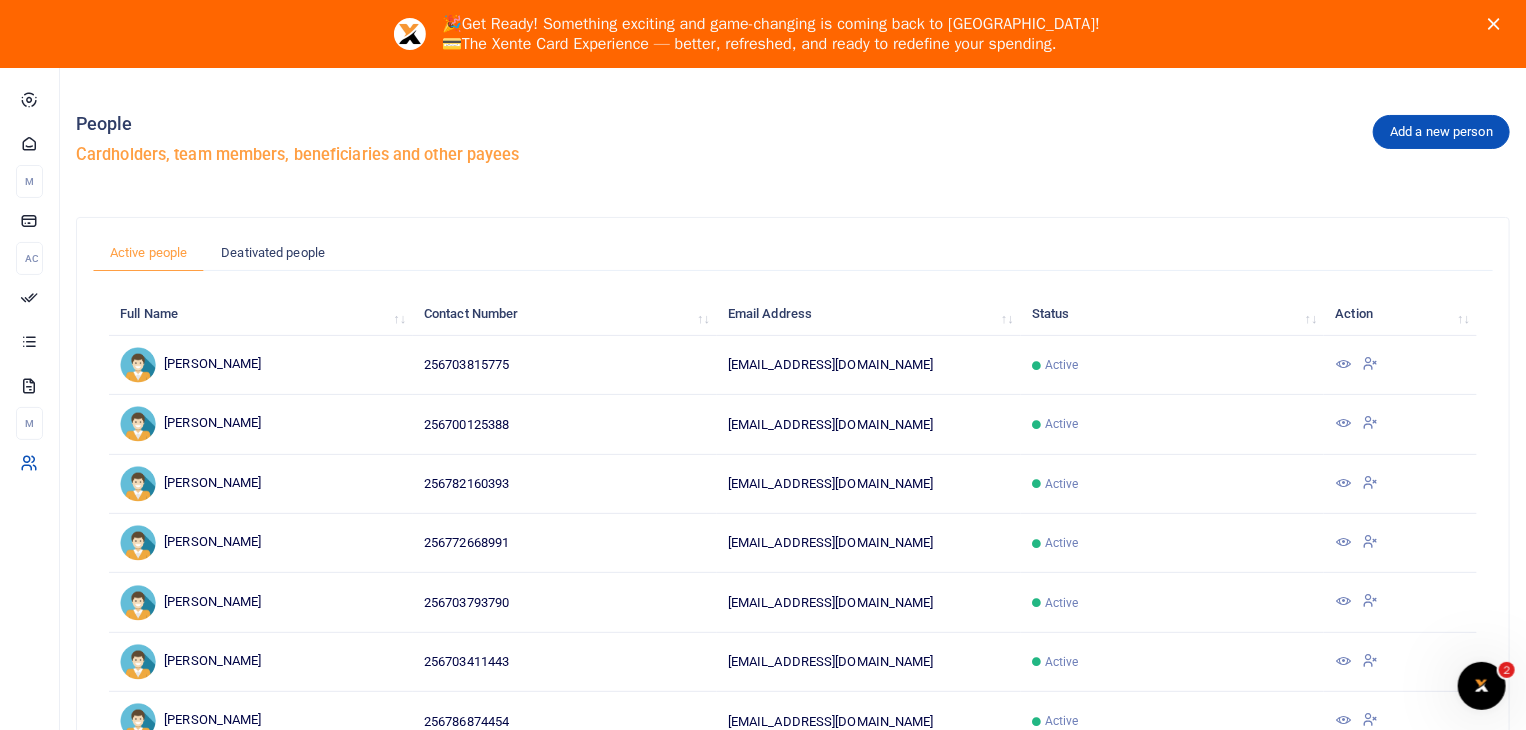 scroll, scrollTop: 0, scrollLeft: 0, axis: both 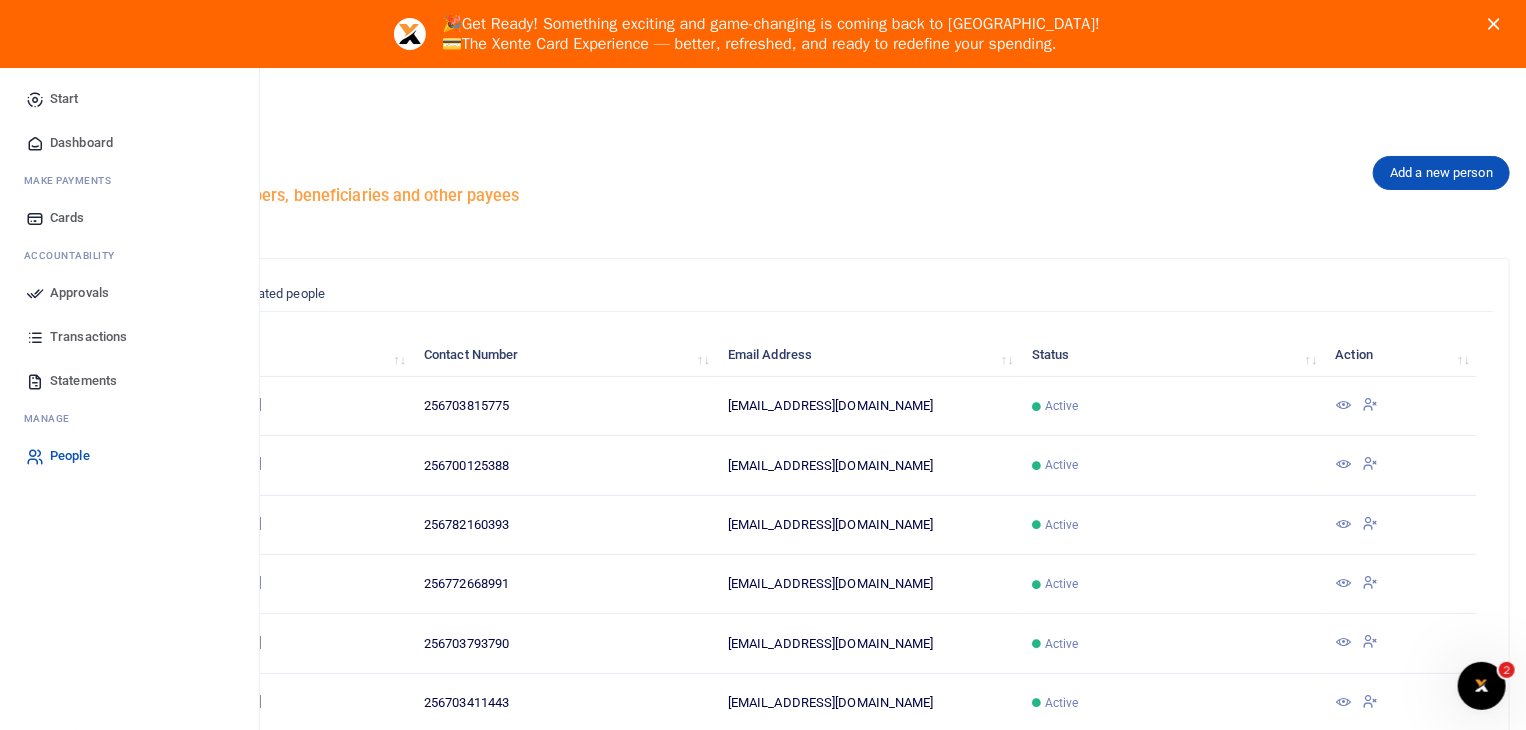 click on "People" at bounding box center (70, 456) 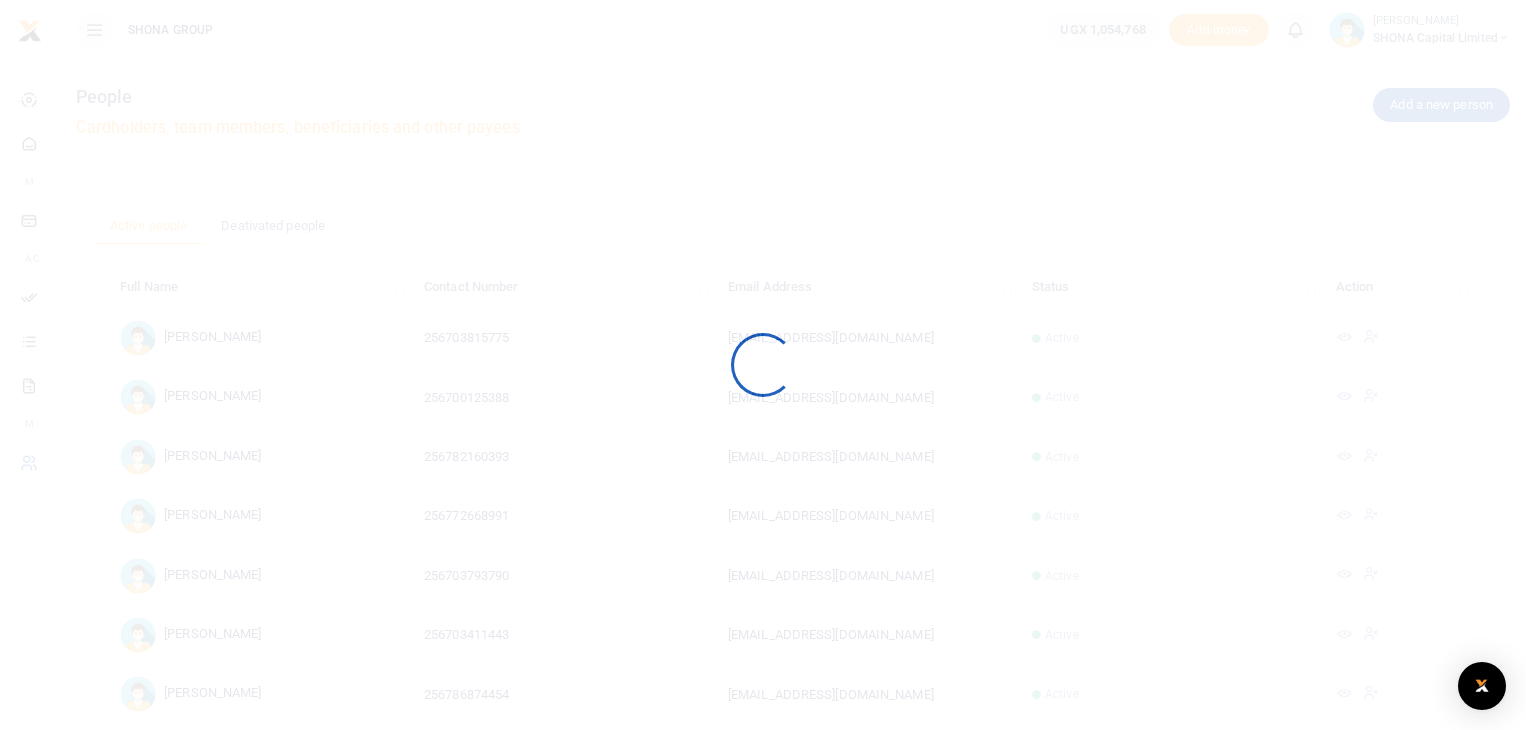 scroll, scrollTop: 0, scrollLeft: 0, axis: both 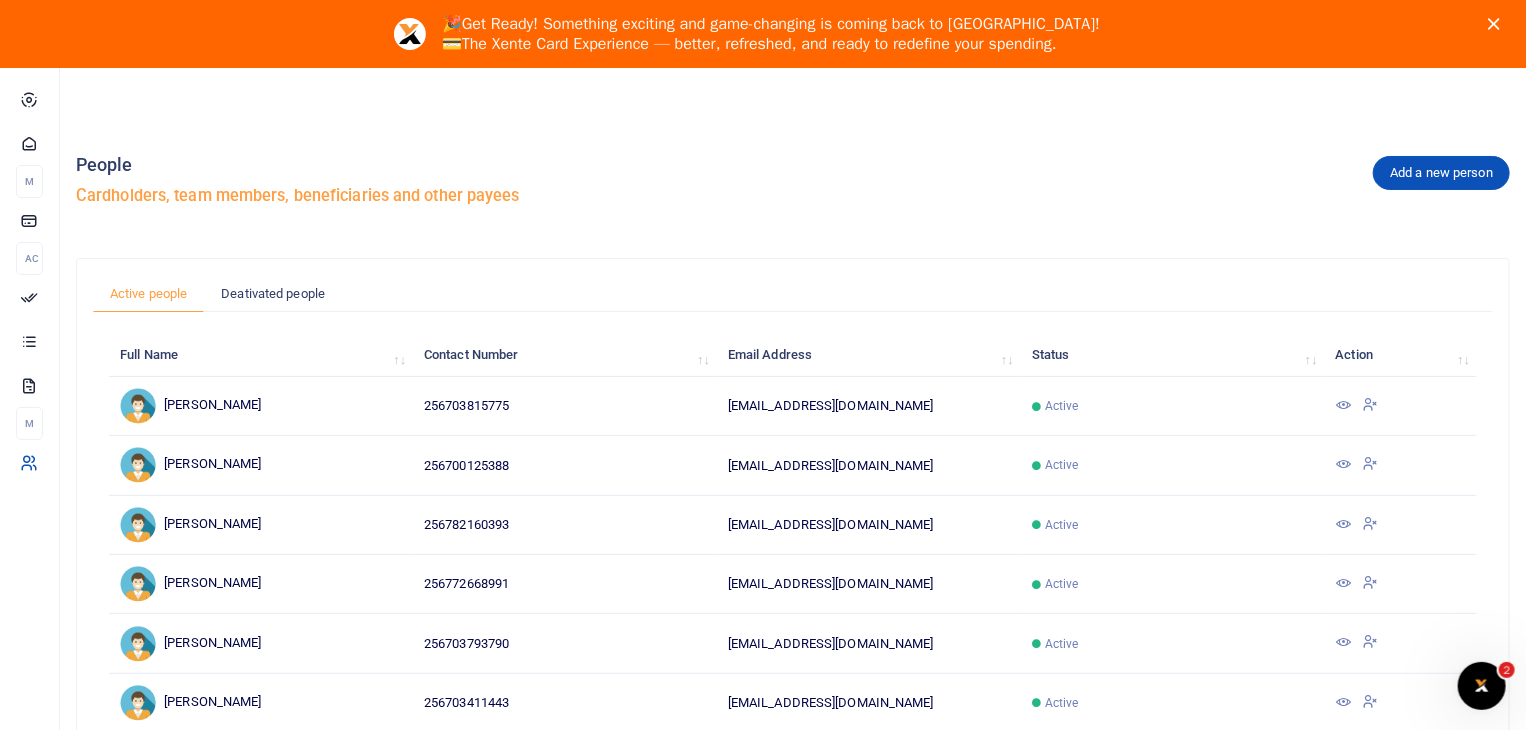 click at bounding box center [1344, 405] 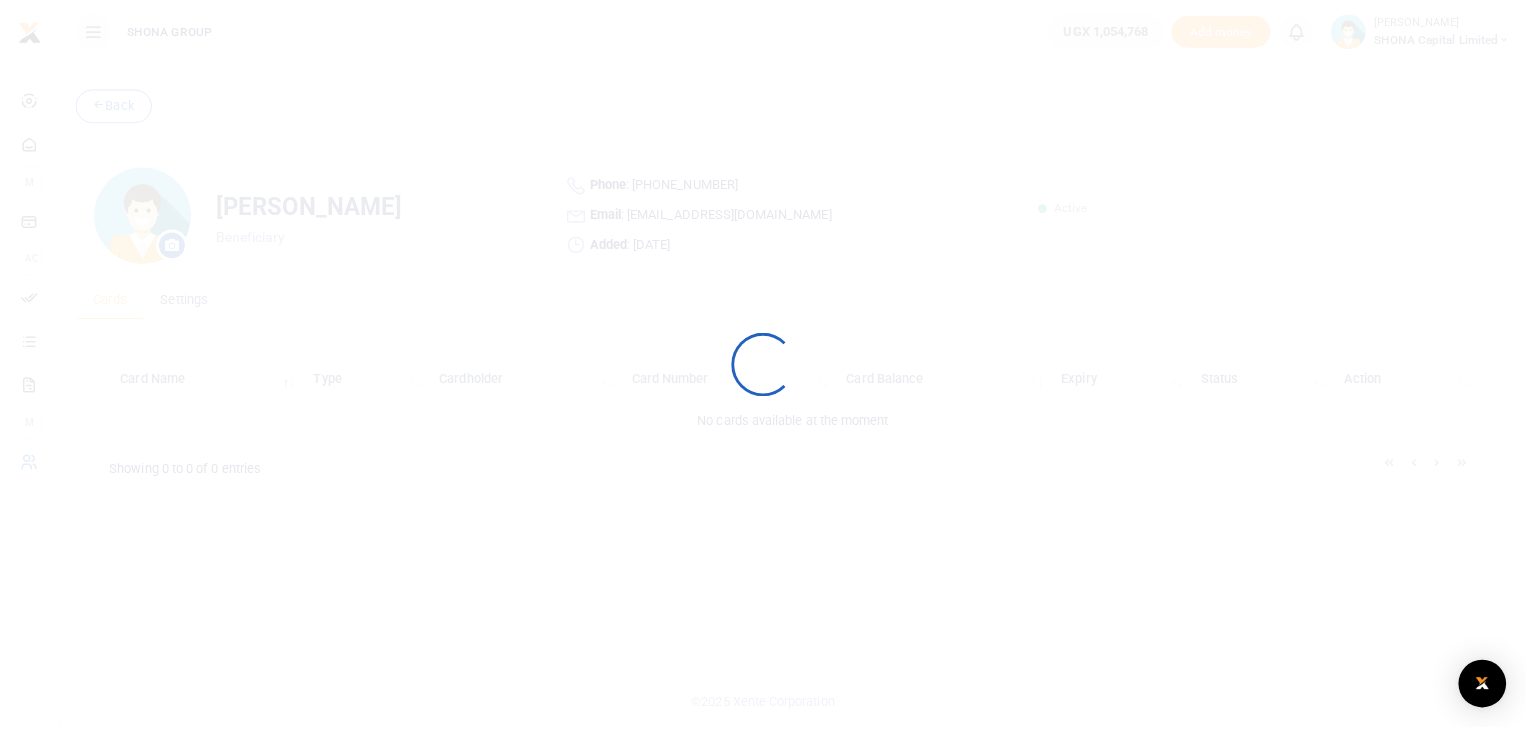 scroll, scrollTop: 0, scrollLeft: 0, axis: both 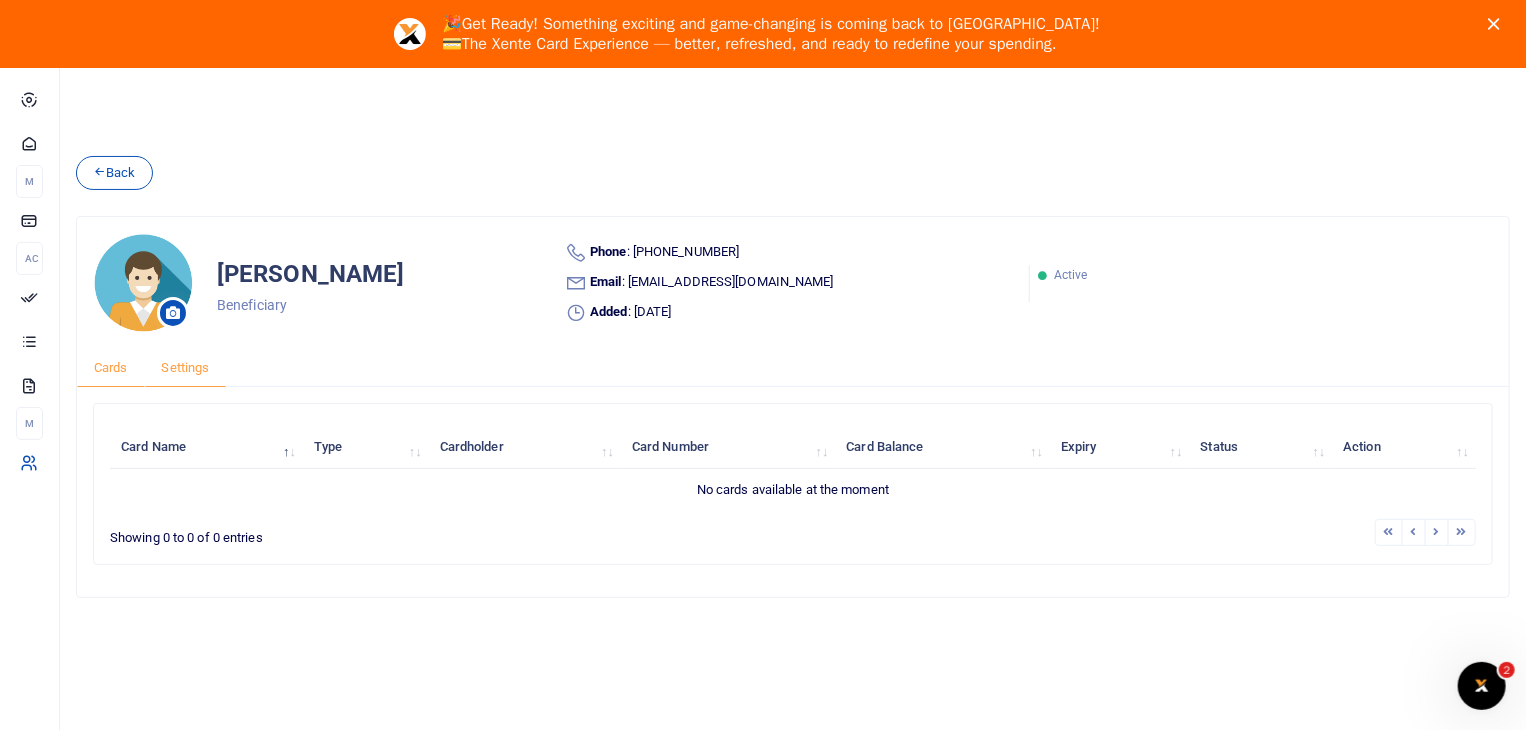 click on "Settings" at bounding box center (186, 368) 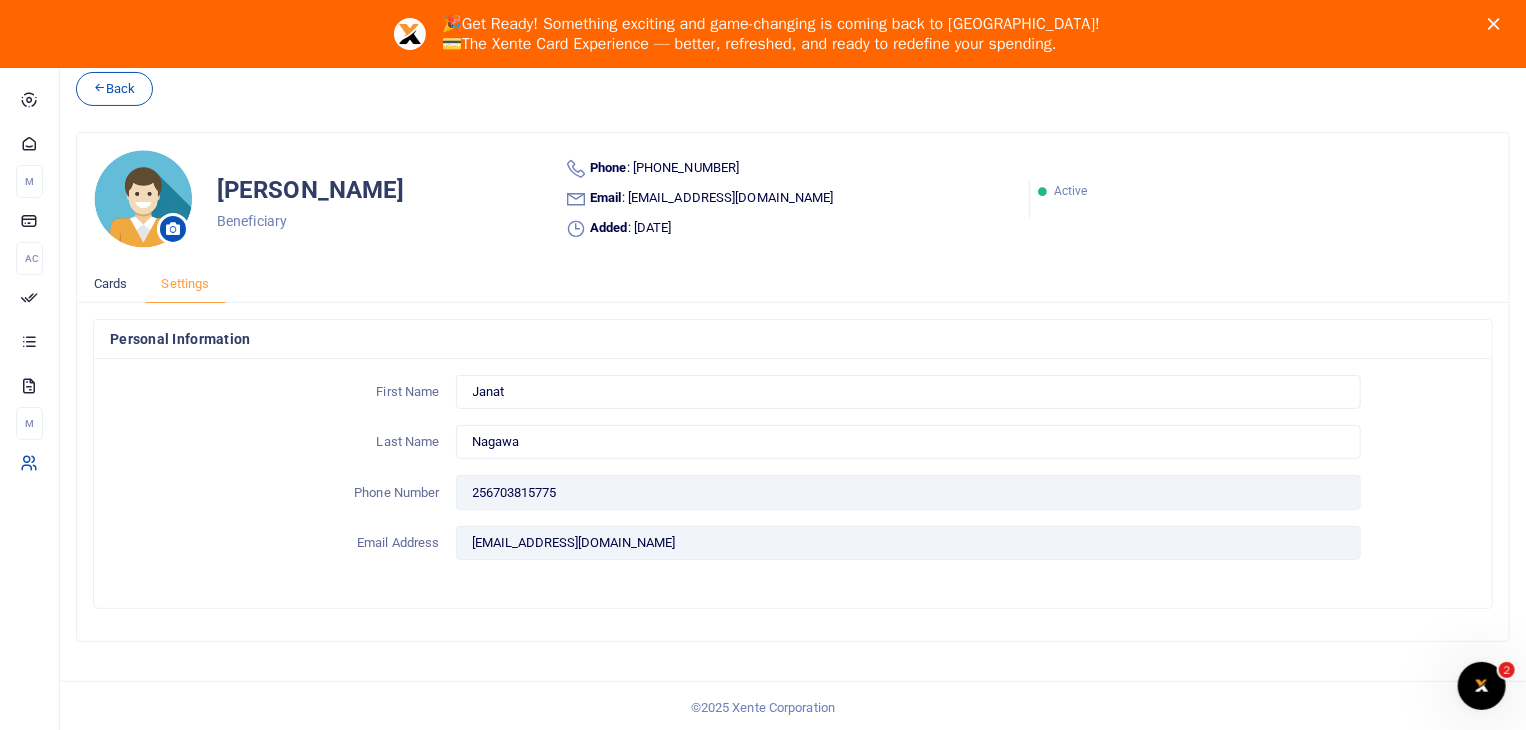 scroll, scrollTop: 0, scrollLeft: 0, axis: both 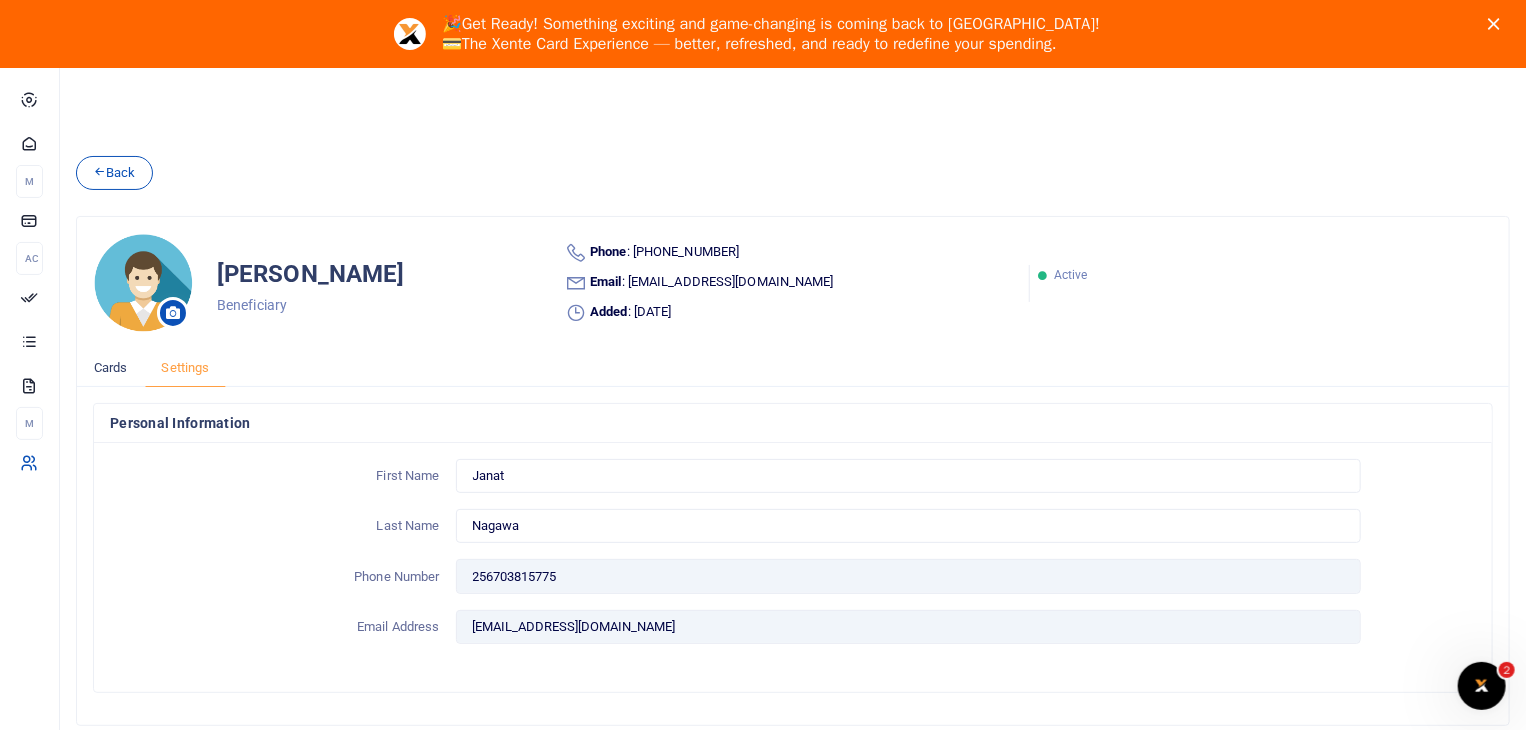 click 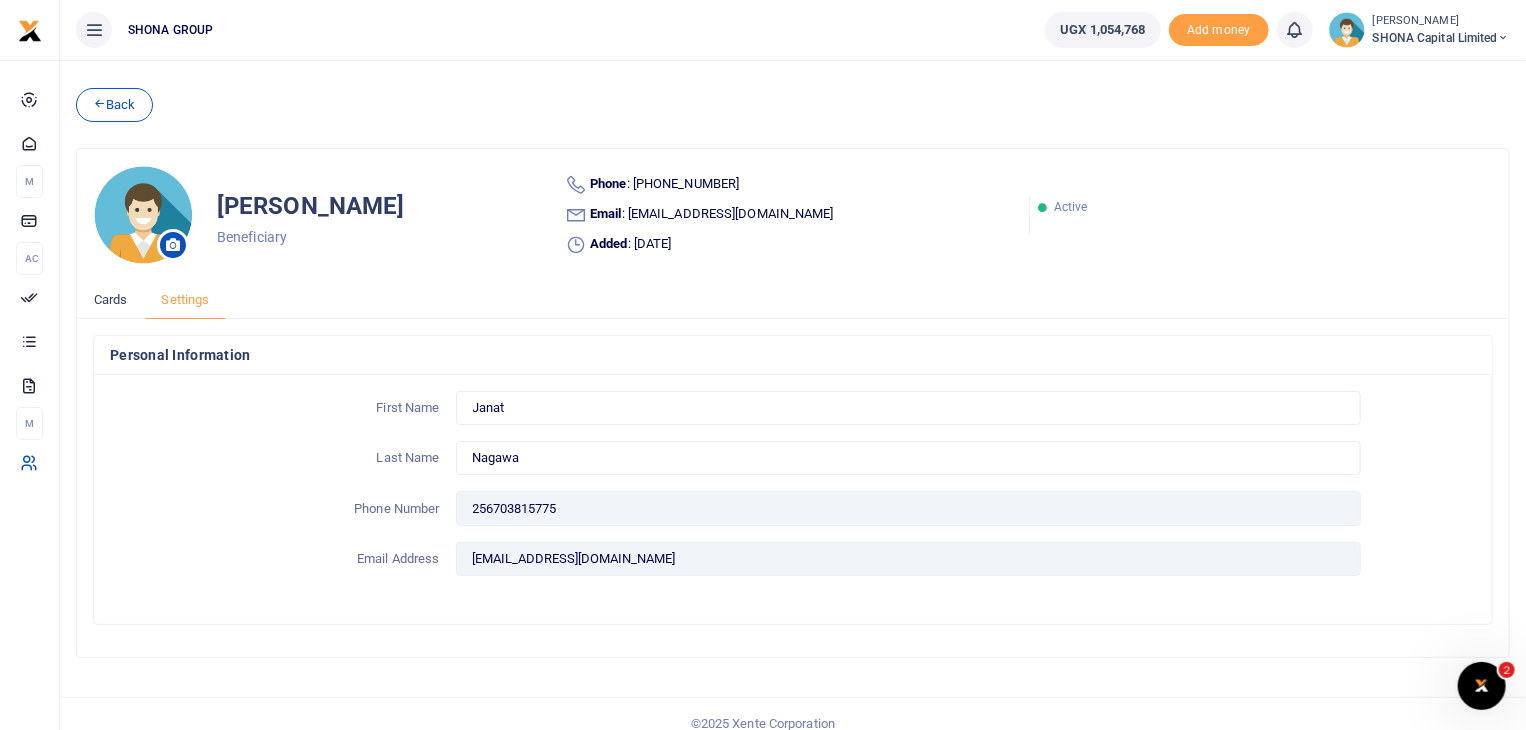 click on "SHONA Capital Limited" at bounding box center (1441, 38) 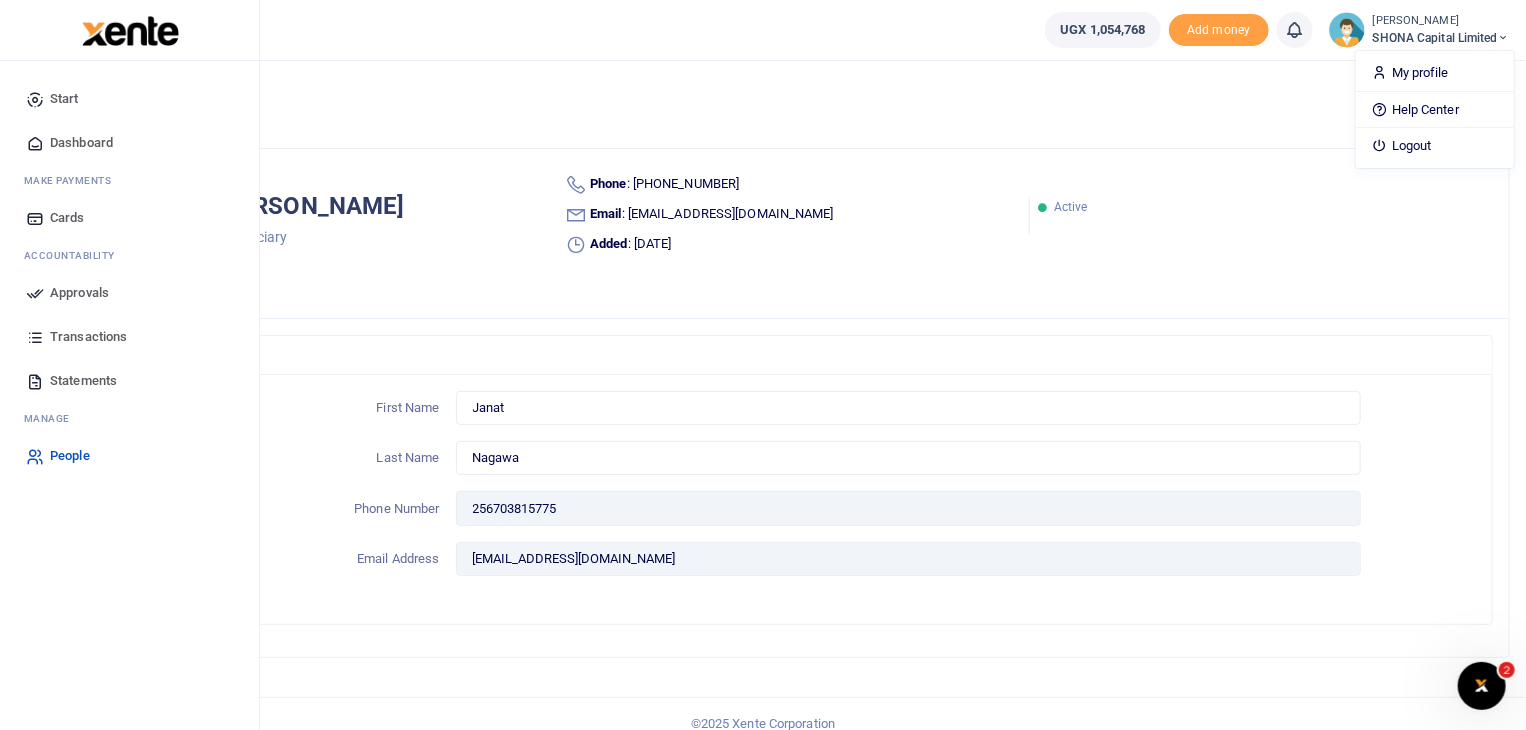 click on "Start" at bounding box center [64, 99] 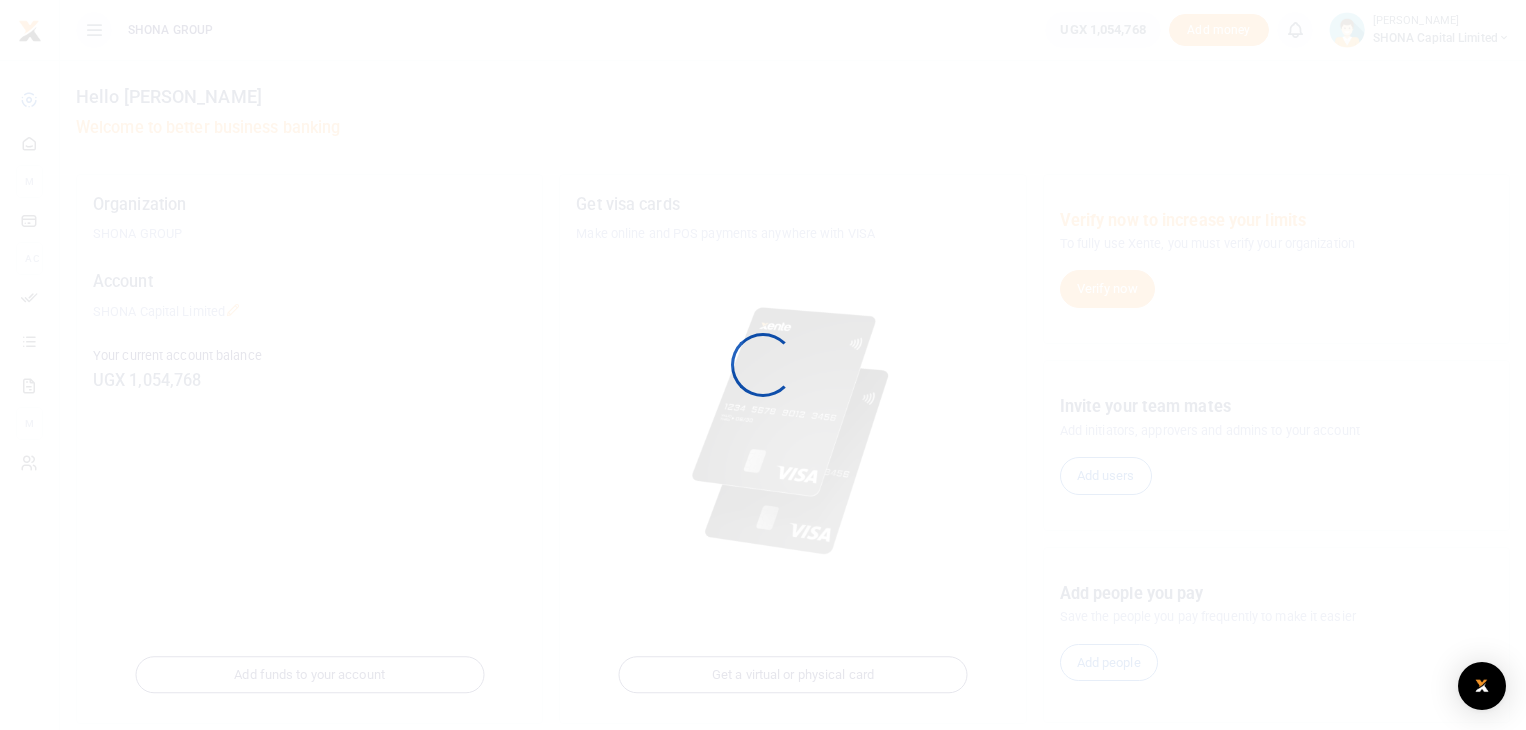 scroll, scrollTop: 0, scrollLeft: 0, axis: both 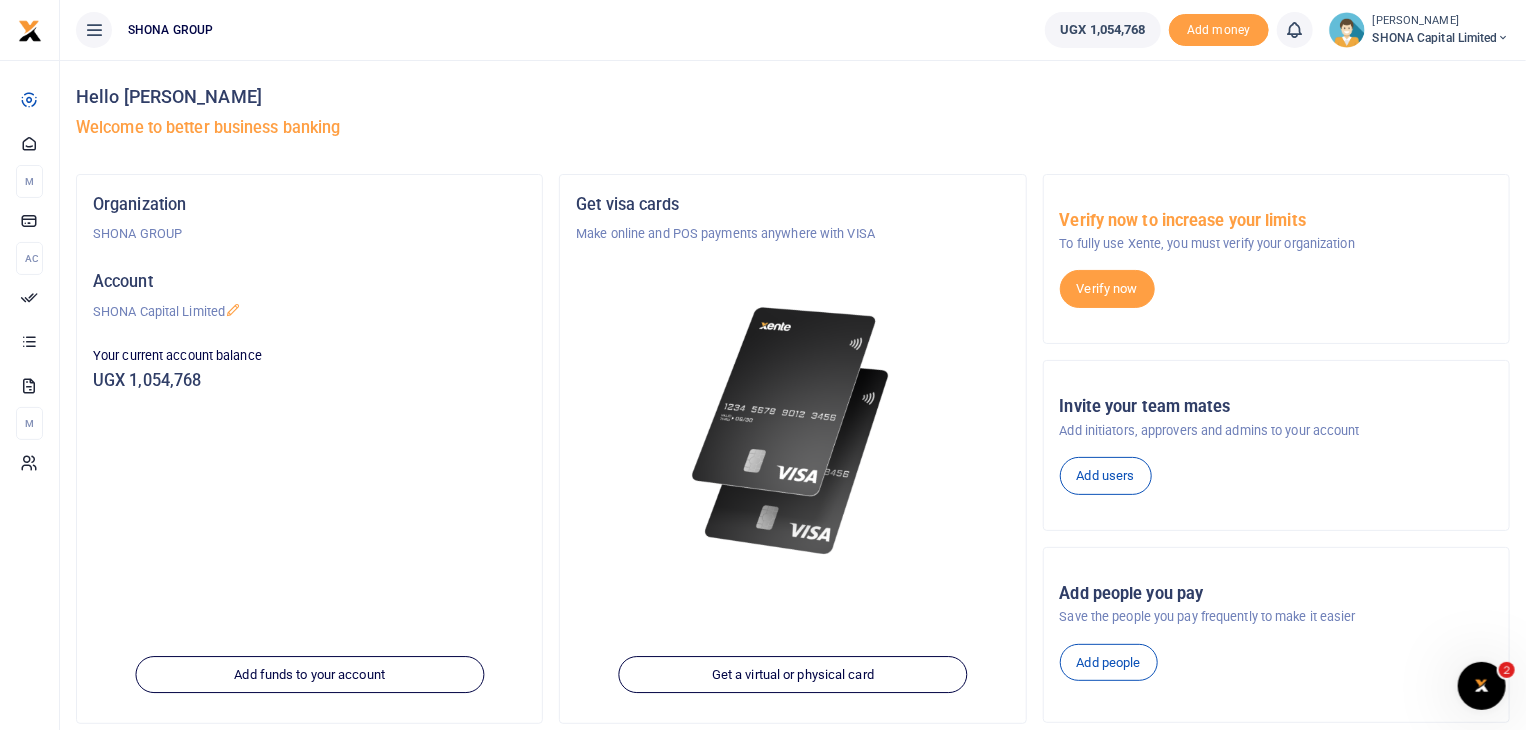 click at bounding box center [233, 310] 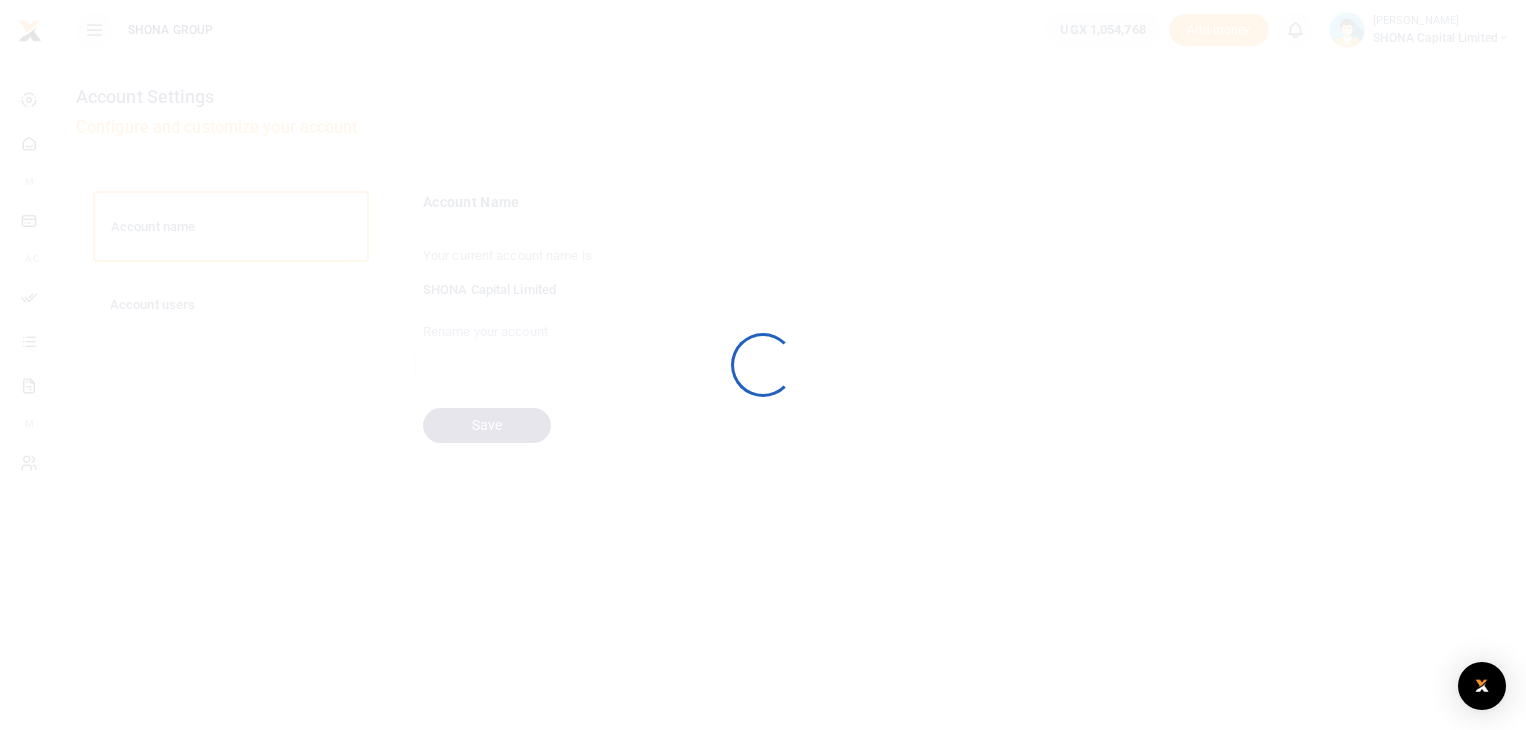 scroll, scrollTop: 0, scrollLeft: 0, axis: both 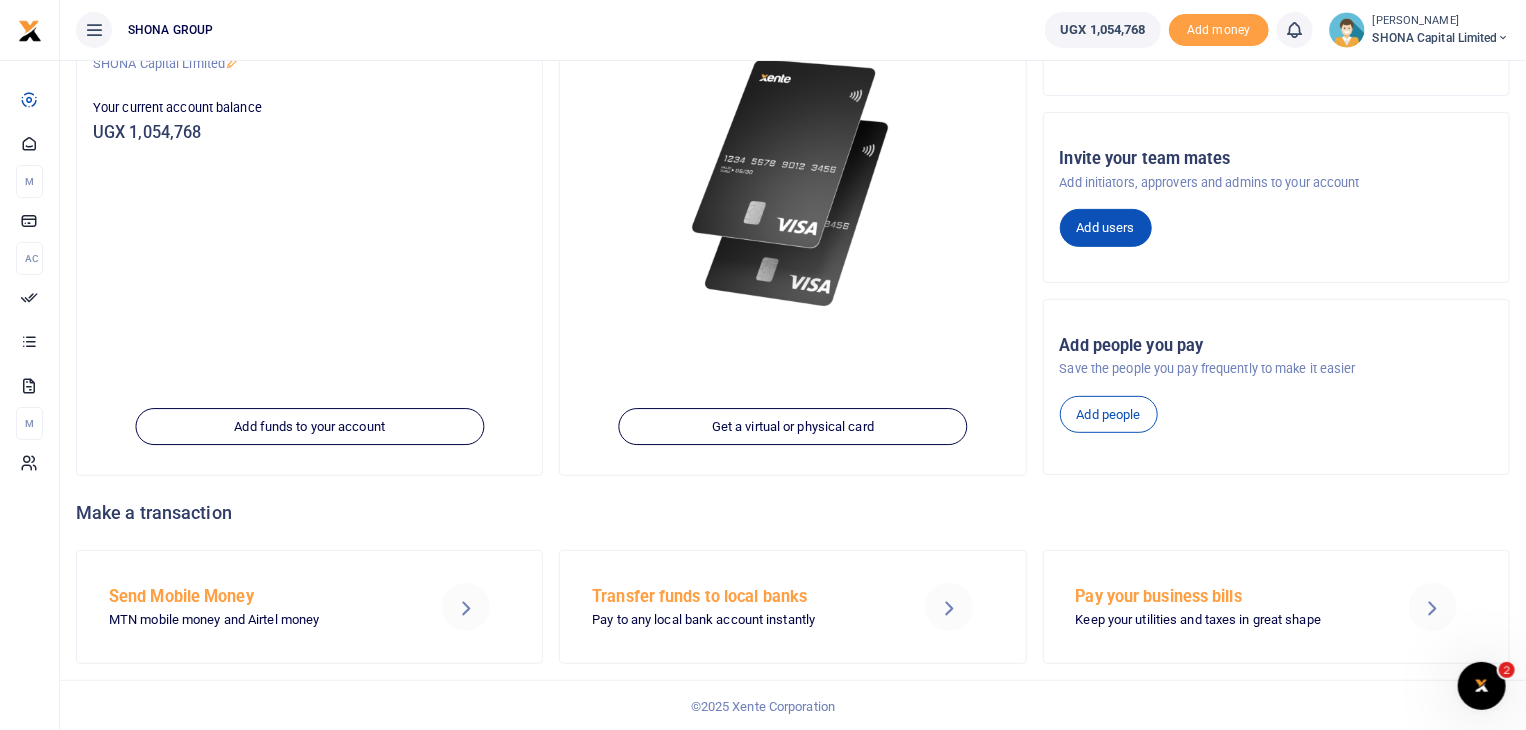 click on "Add users" at bounding box center [1106, 228] 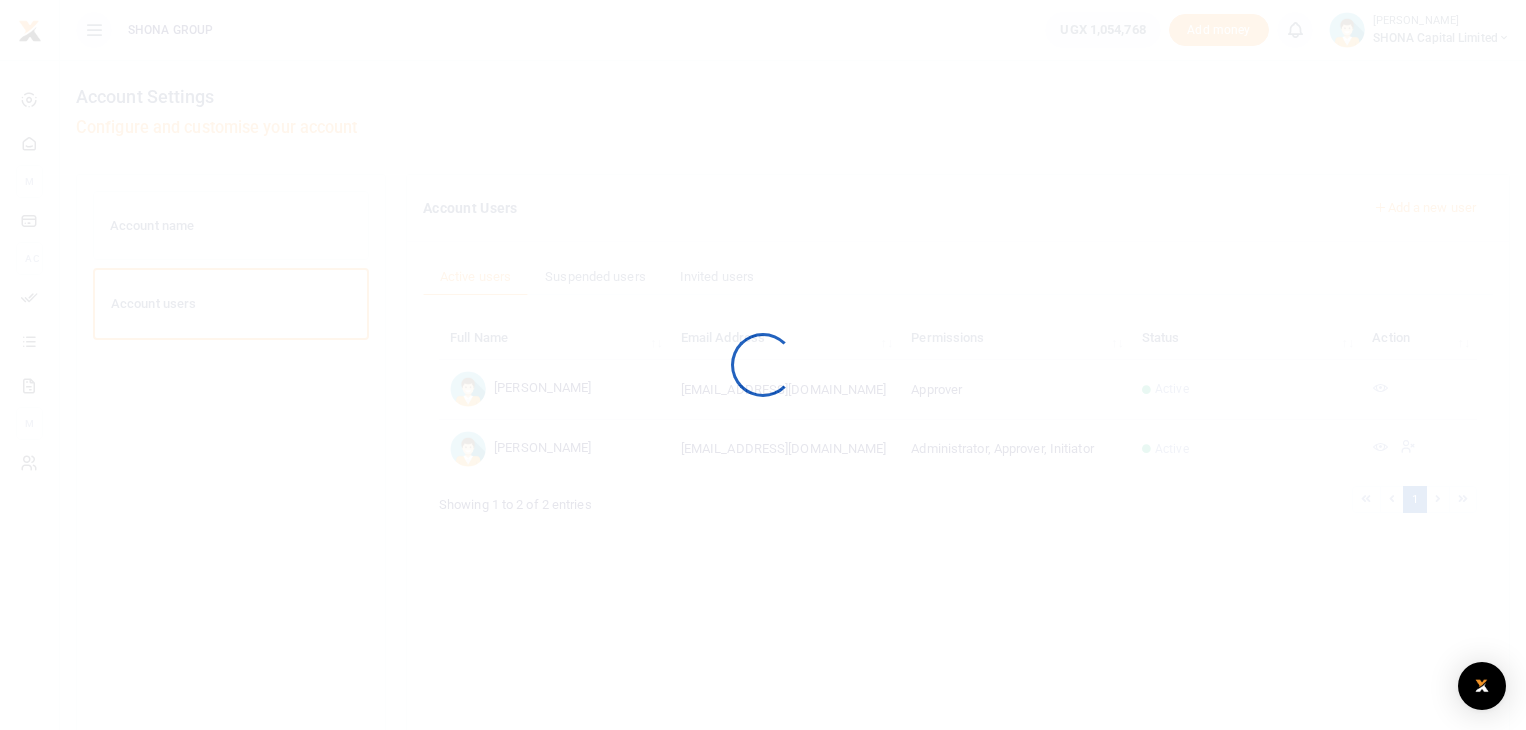 scroll, scrollTop: 0, scrollLeft: 0, axis: both 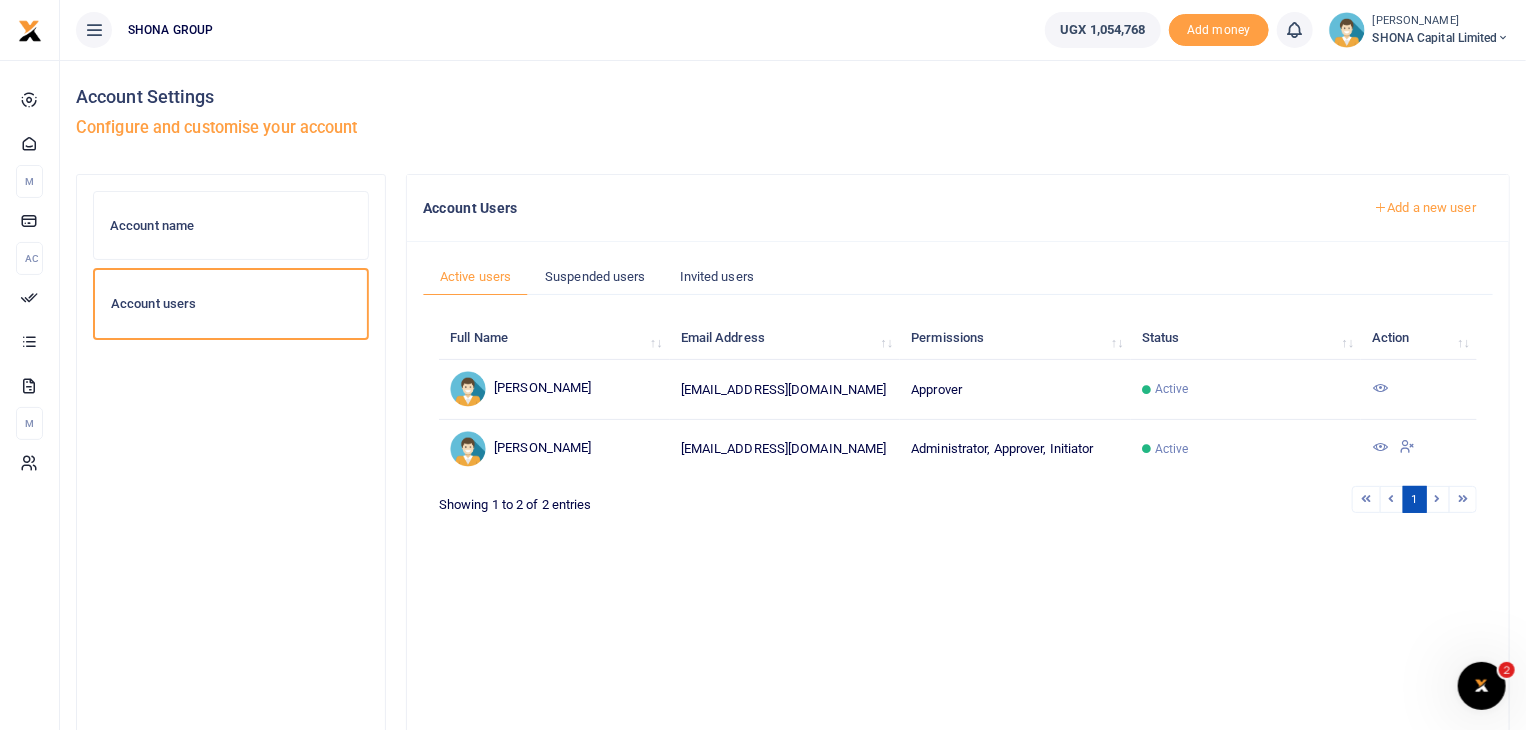 click at bounding box center [1380, 447] 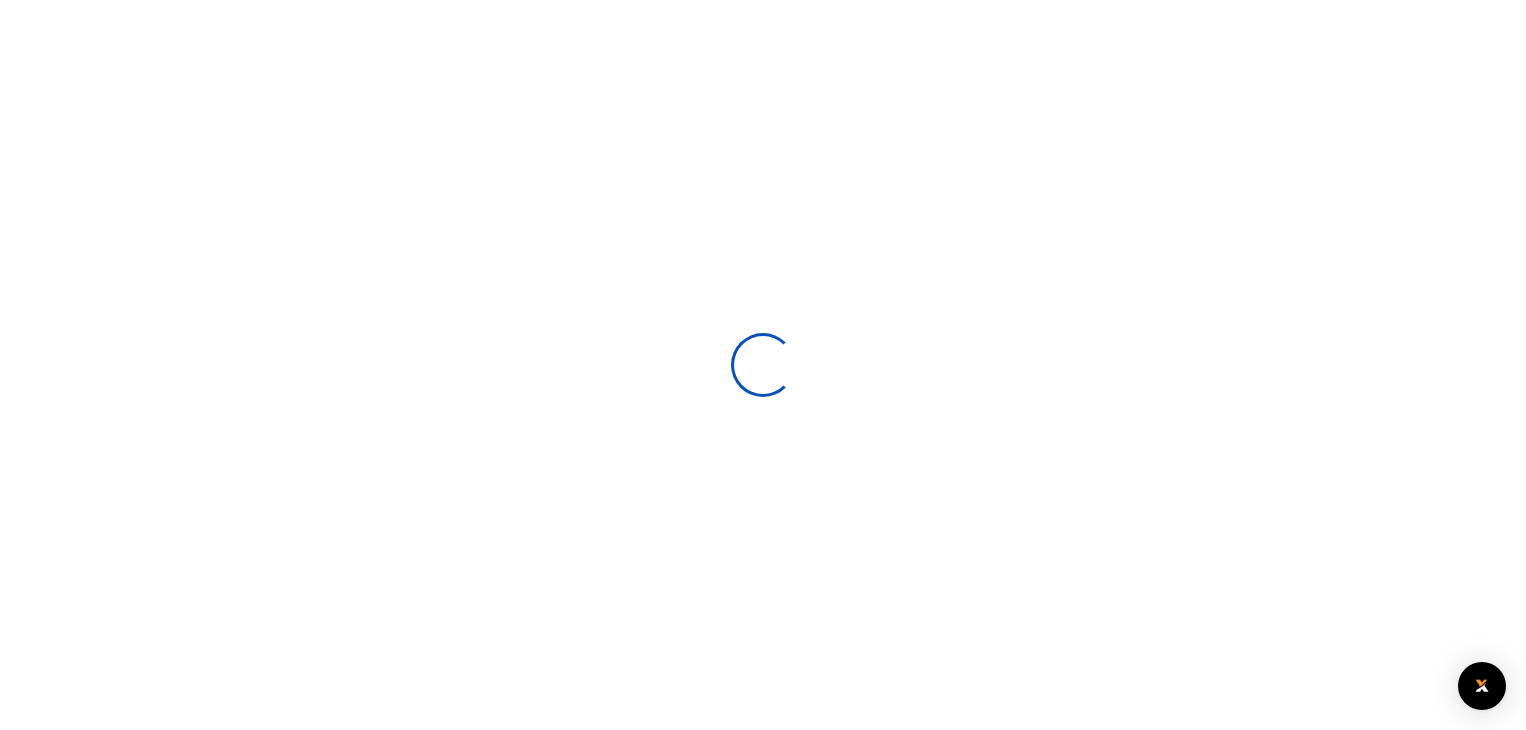 scroll, scrollTop: 0, scrollLeft: 0, axis: both 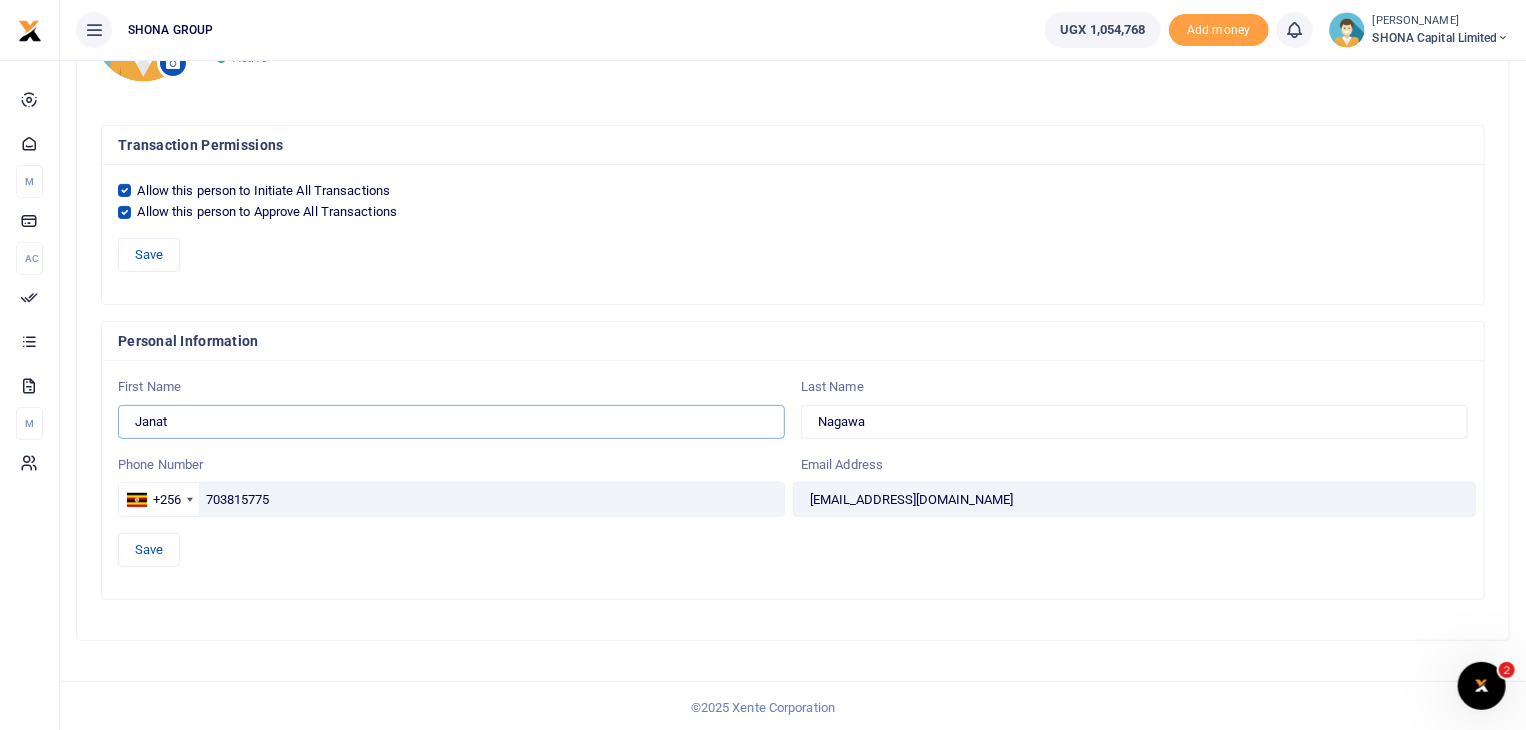 click on "Janat" at bounding box center [451, 422] 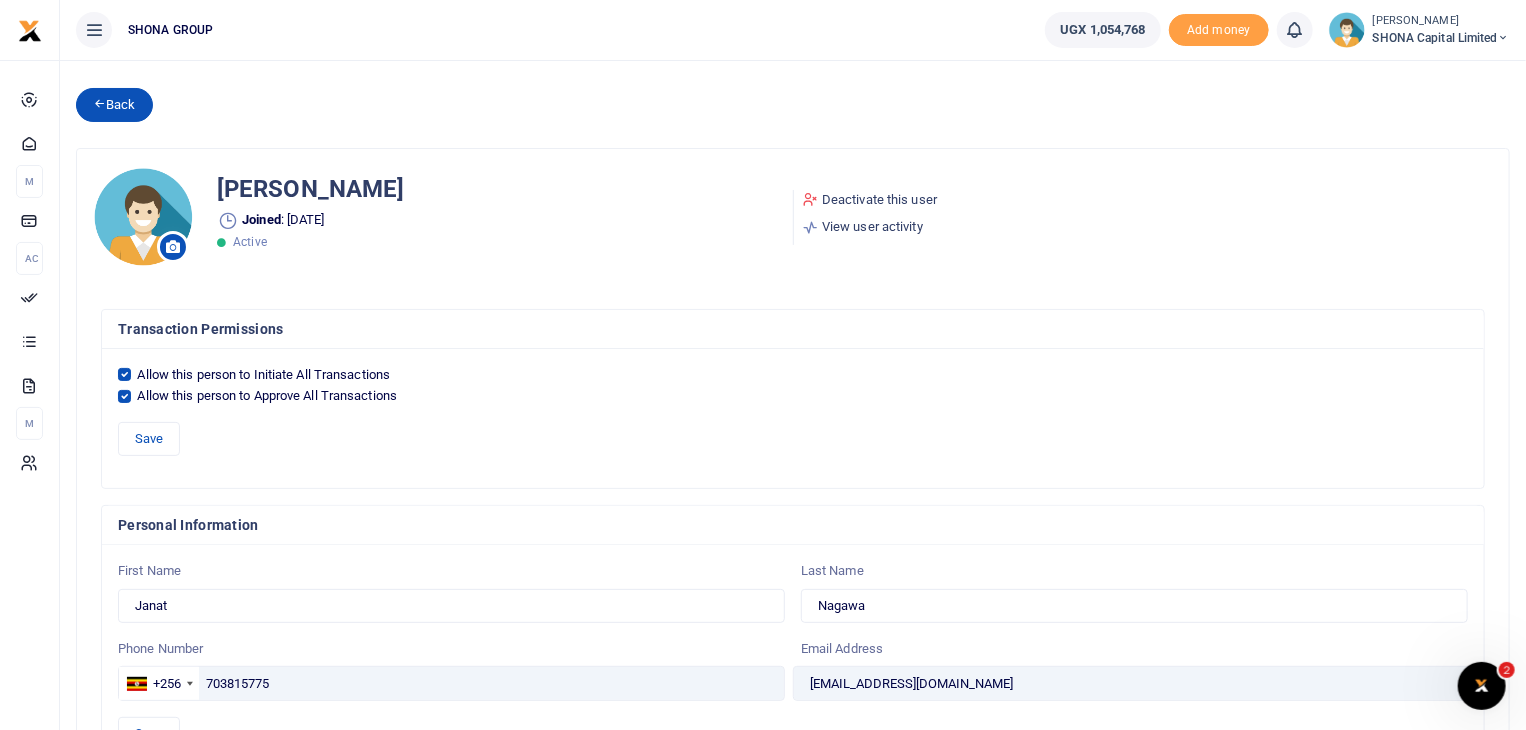 click on "Back" at bounding box center [114, 105] 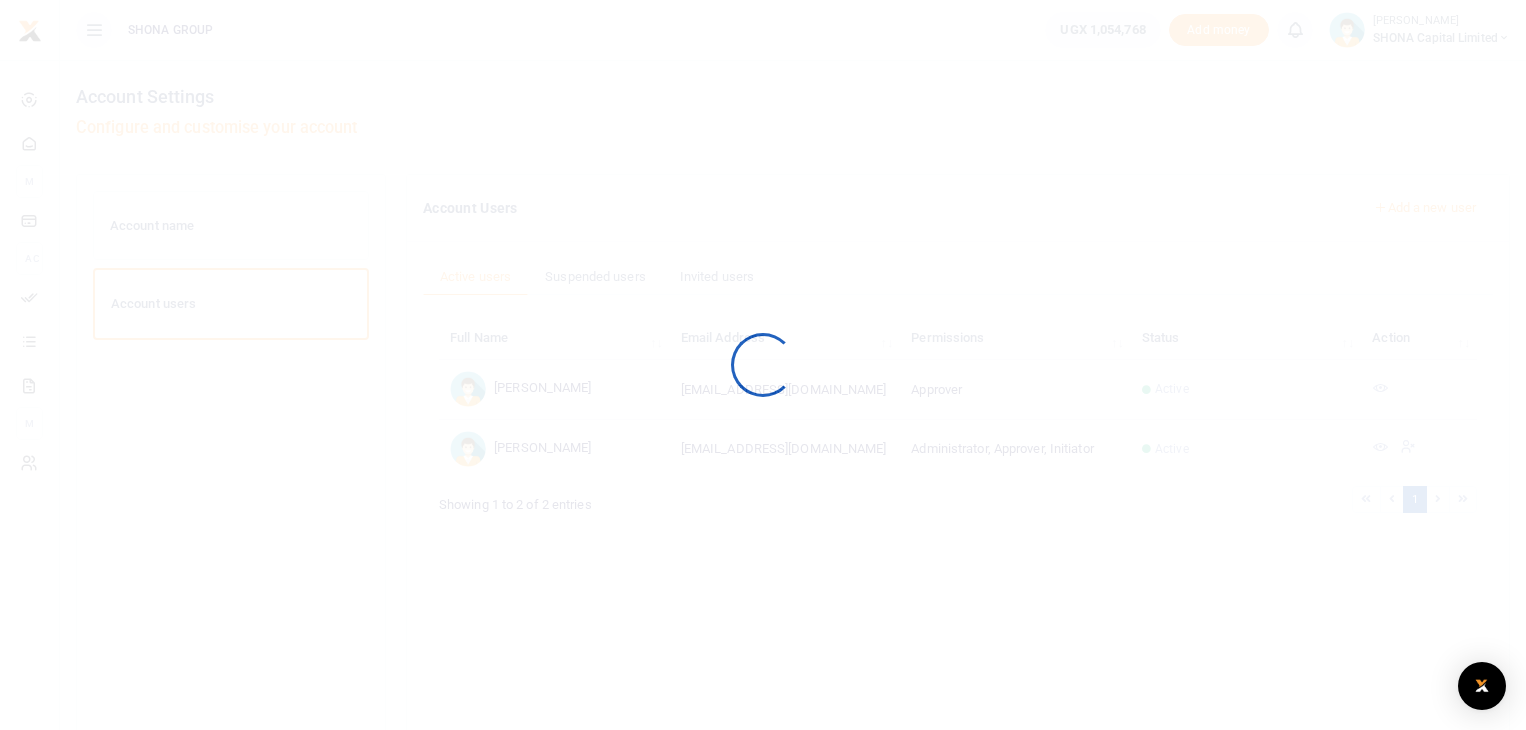 scroll, scrollTop: 0, scrollLeft: 0, axis: both 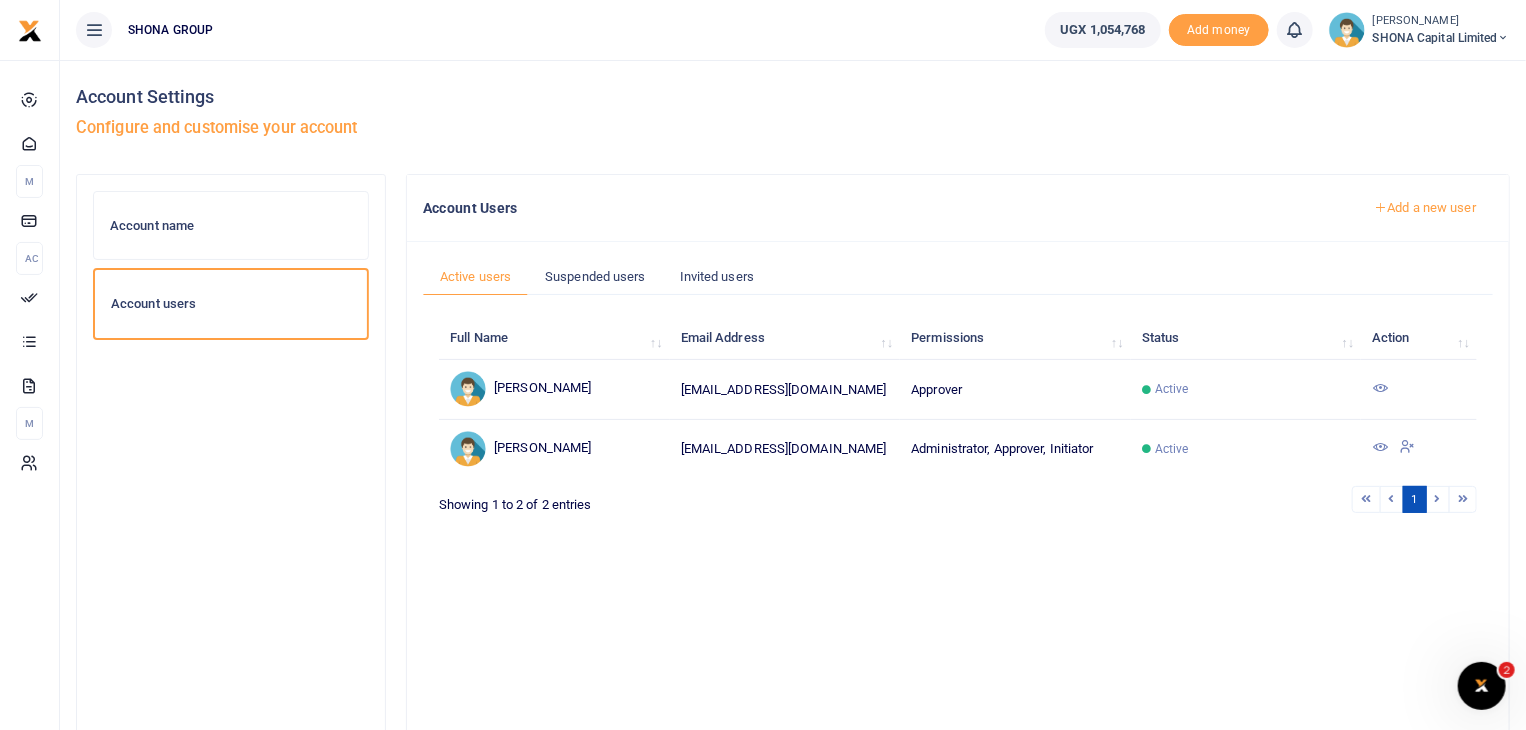 click on "Add a new user" at bounding box center [1425, 208] 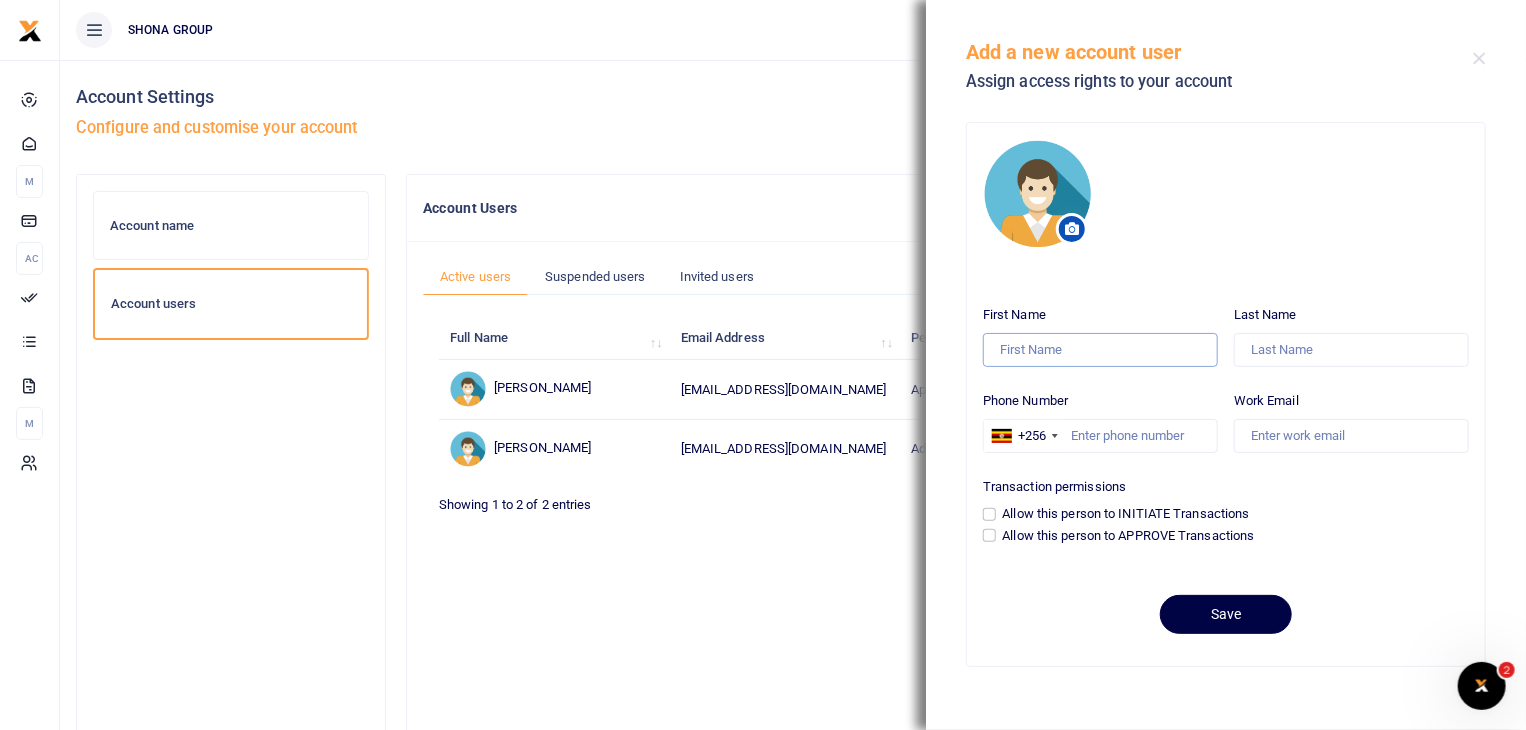 click on "First Name" at bounding box center (1100, 350) 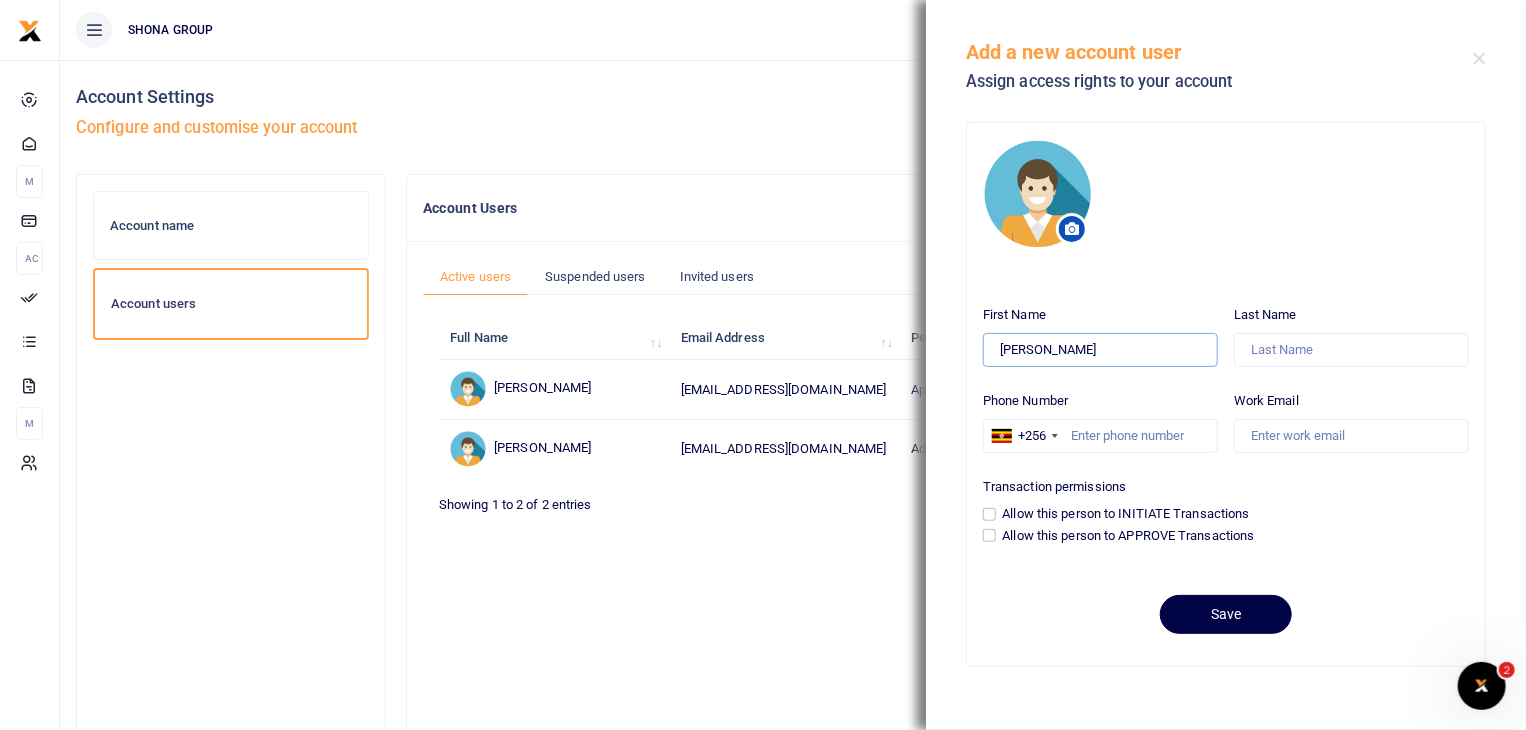 type on "[PERSON_NAME]" 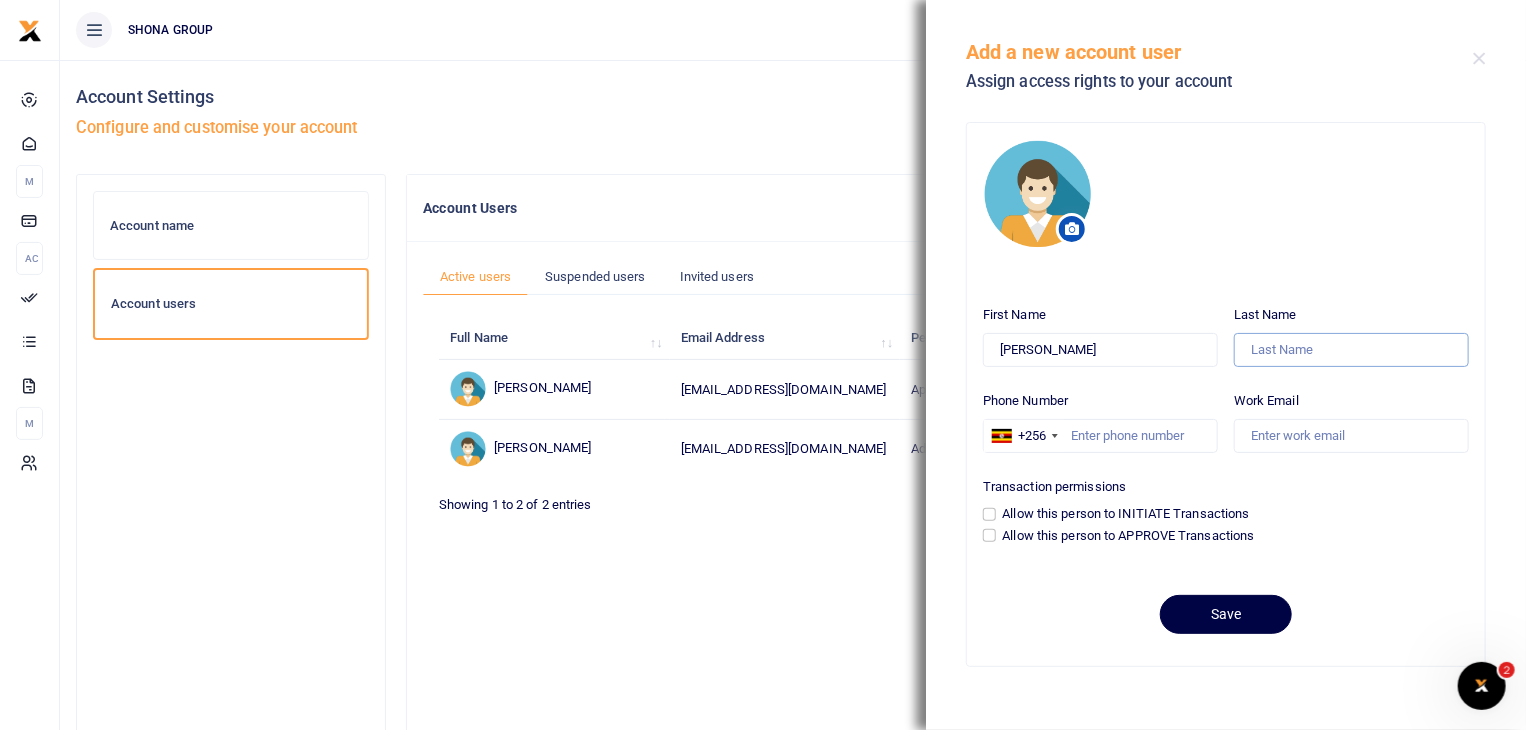 click on "Last Name" at bounding box center [1351, 350] 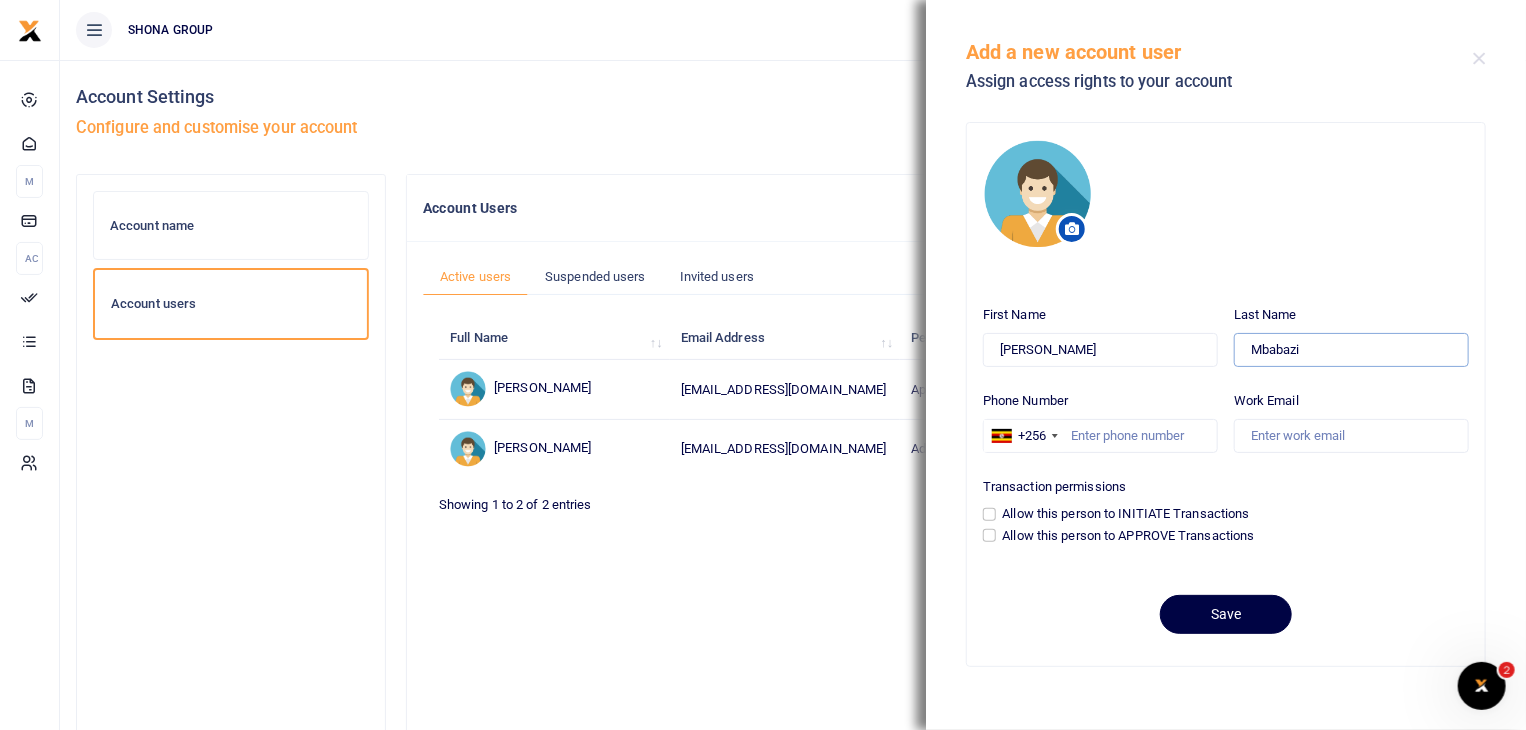 type on "Mbabazi" 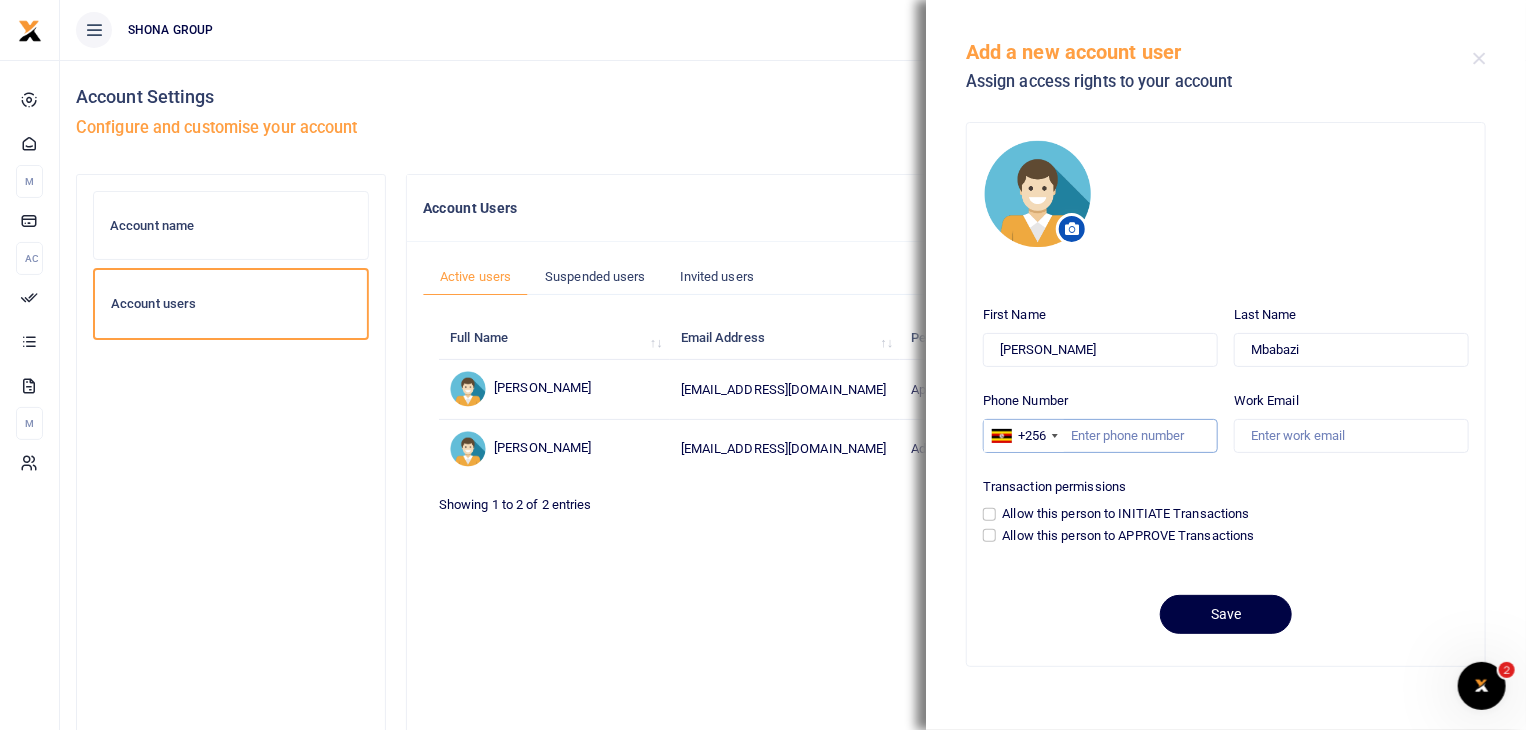 click on "Phone Number" at bounding box center (1100, 436) 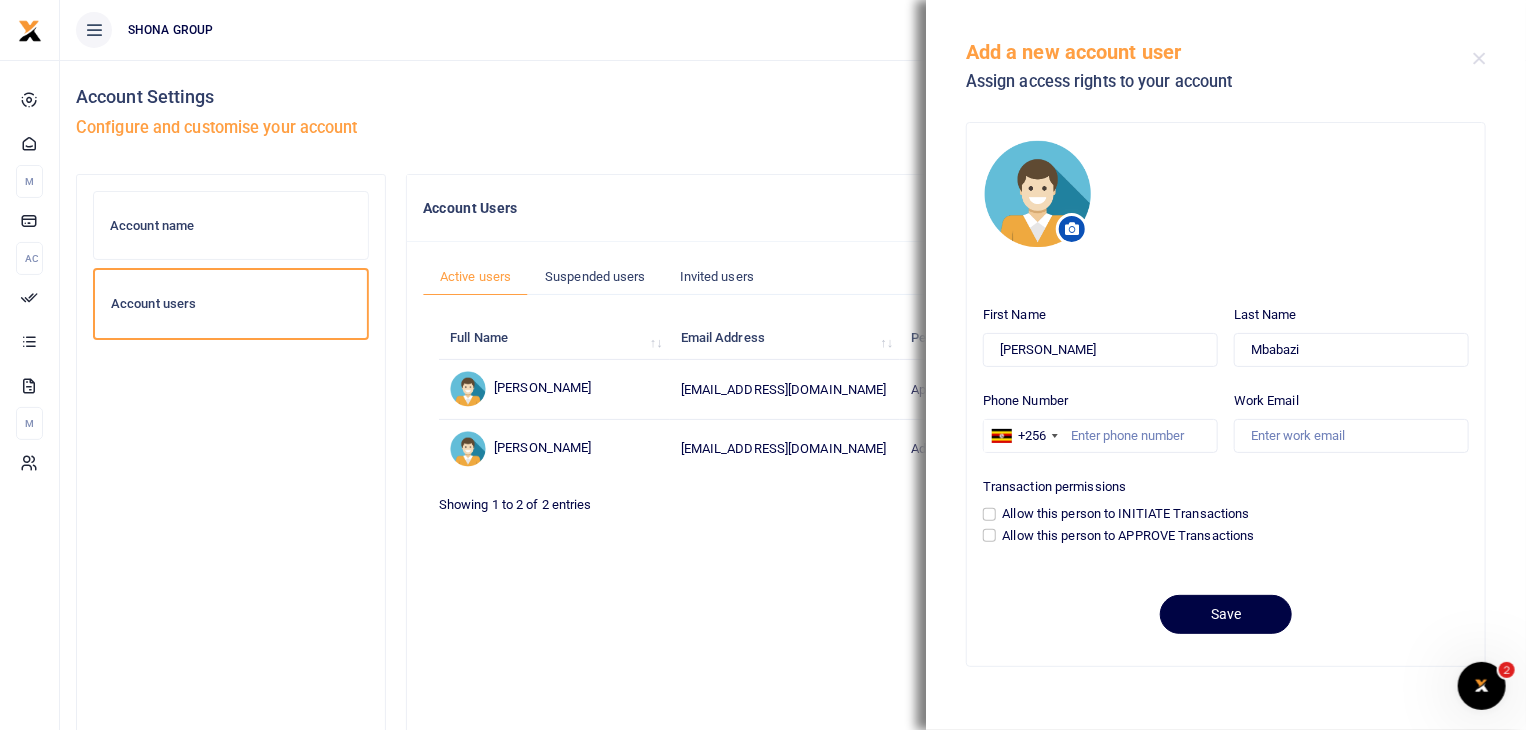 click on "Work Email" at bounding box center (1351, 418) 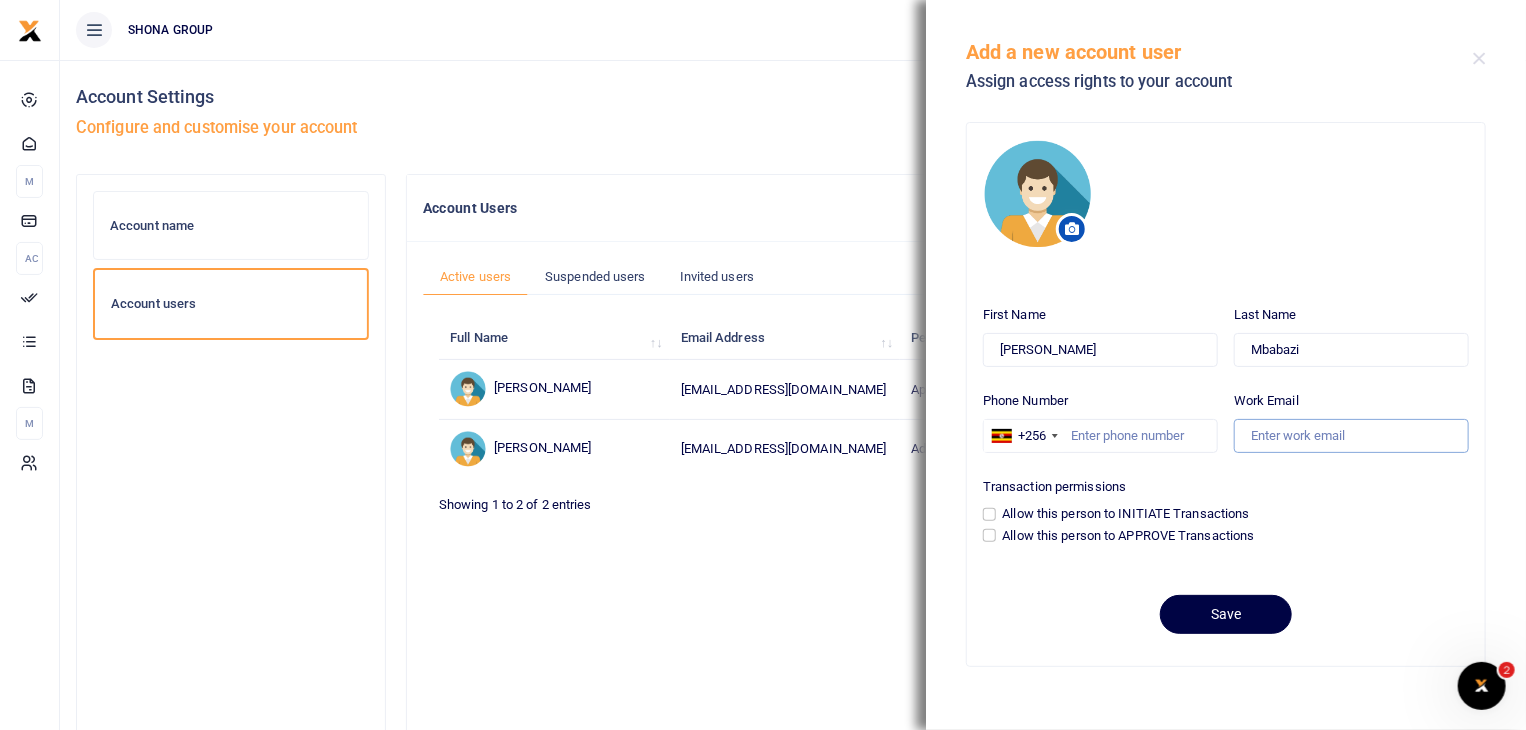 click on "Work Email" at bounding box center [1351, 436] 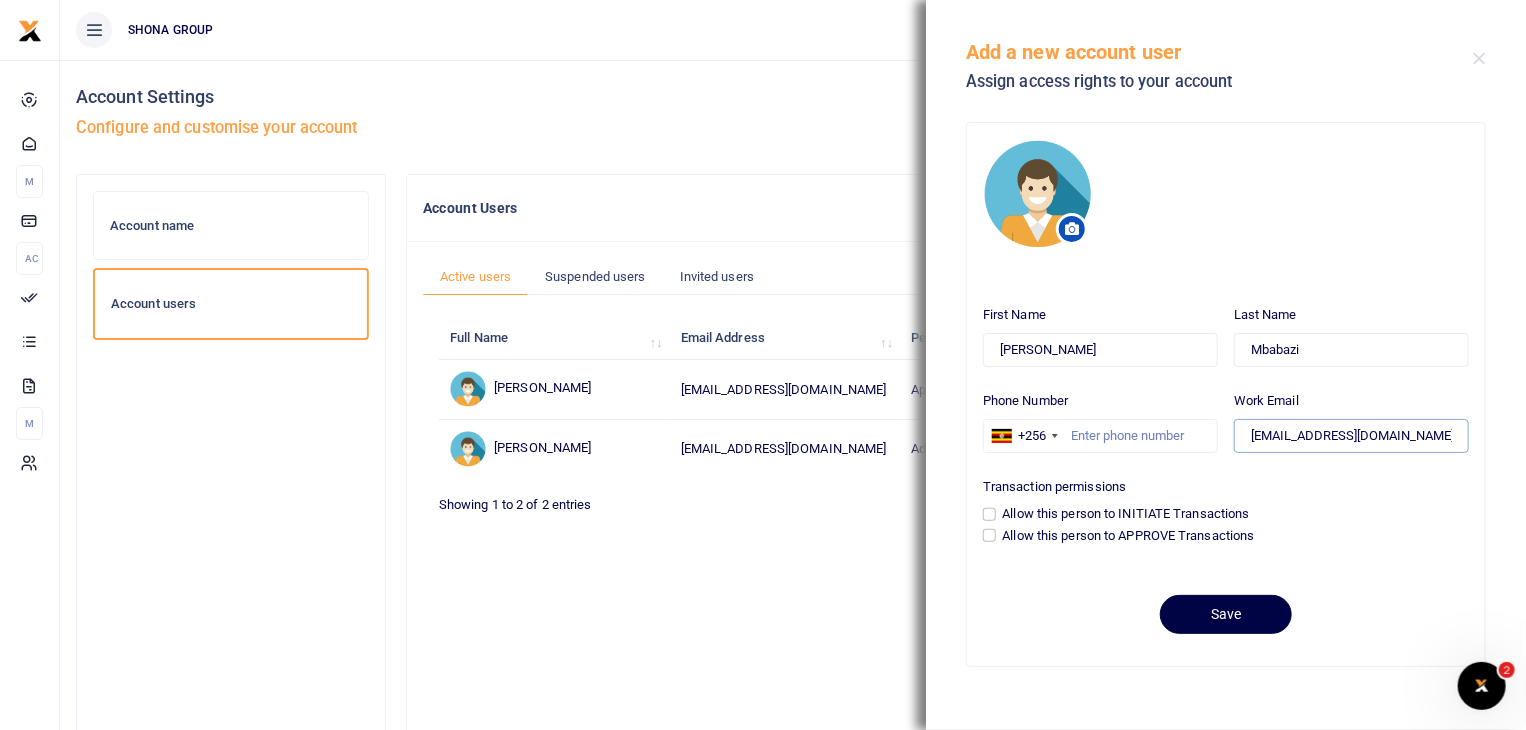 type on "[EMAIL_ADDRESS][DOMAIN_NAME]" 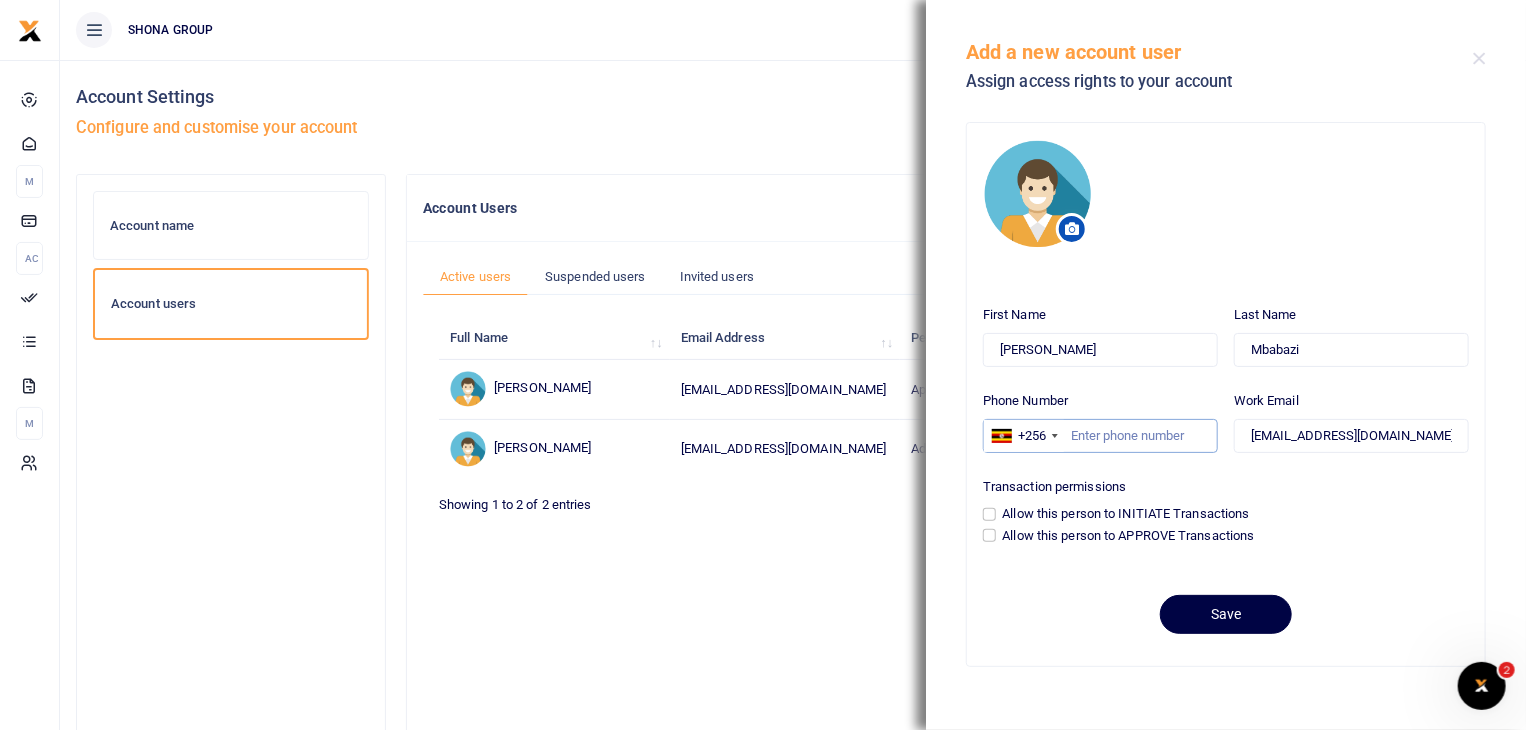 click on "Phone Number" at bounding box center (1100, 436) 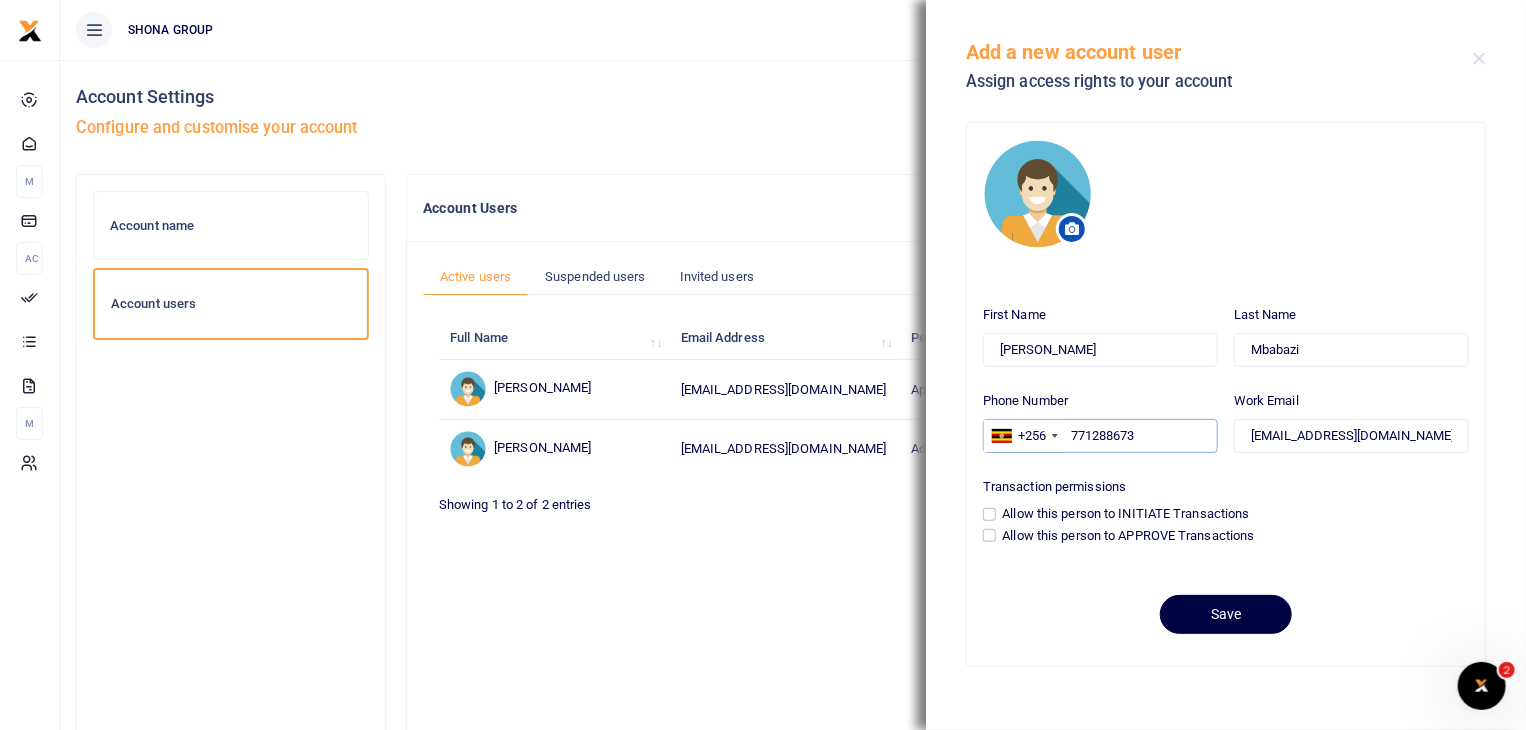 type on "771288673" 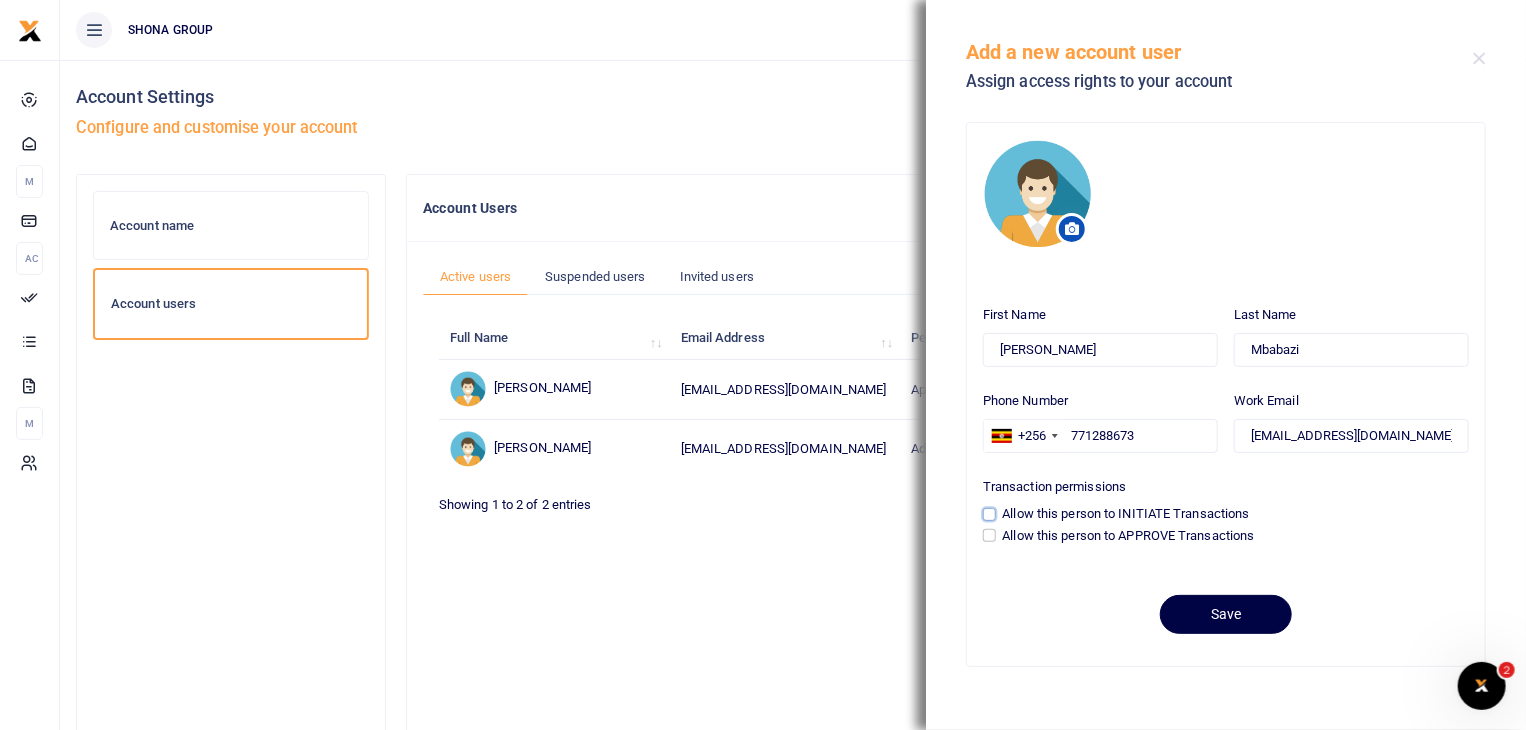 click on "Allow this person to INITIATE Transactions" at bounding box center (989, 514) 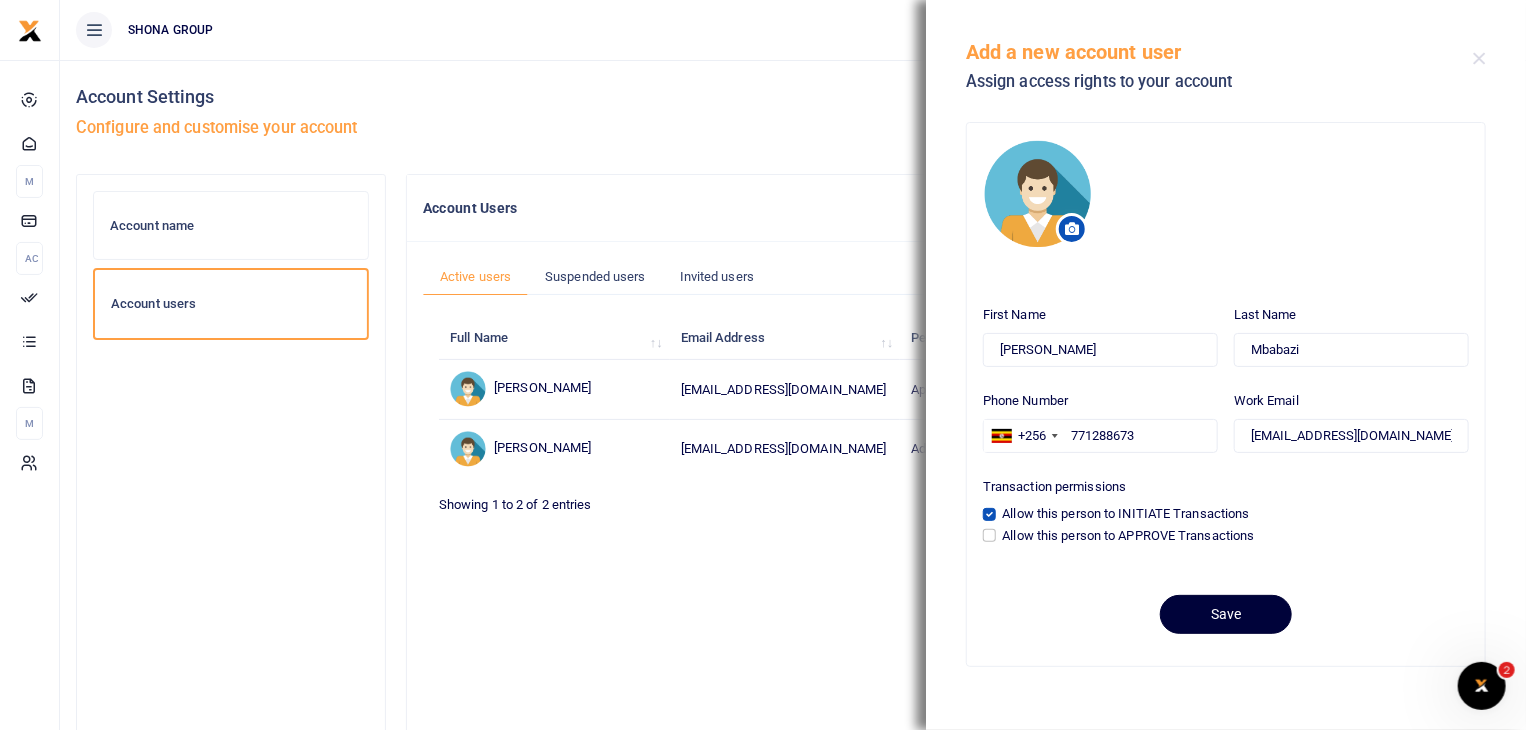 click on "Save" at bounding box center [1226, 614] 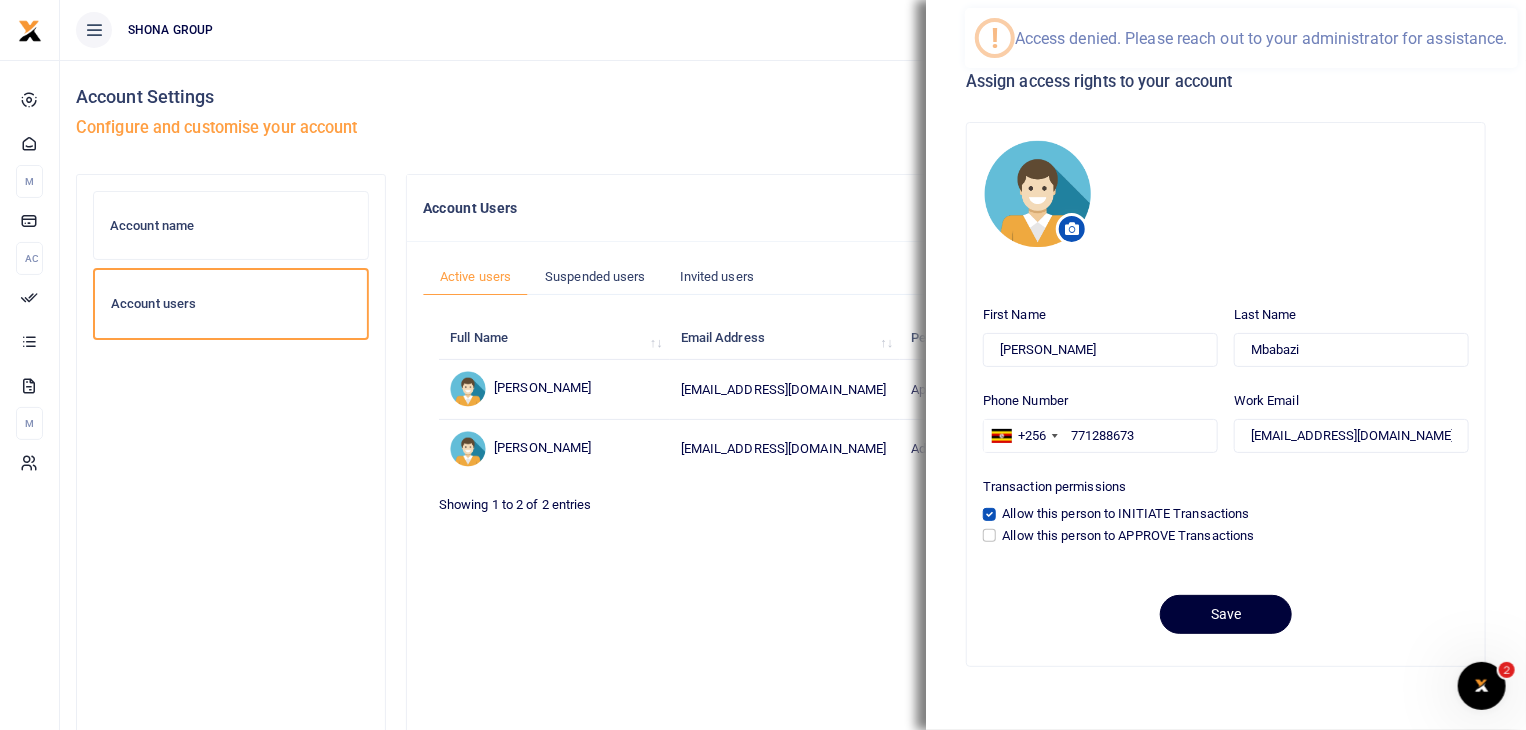 click on "Save" at bounding box center [1226, 614] 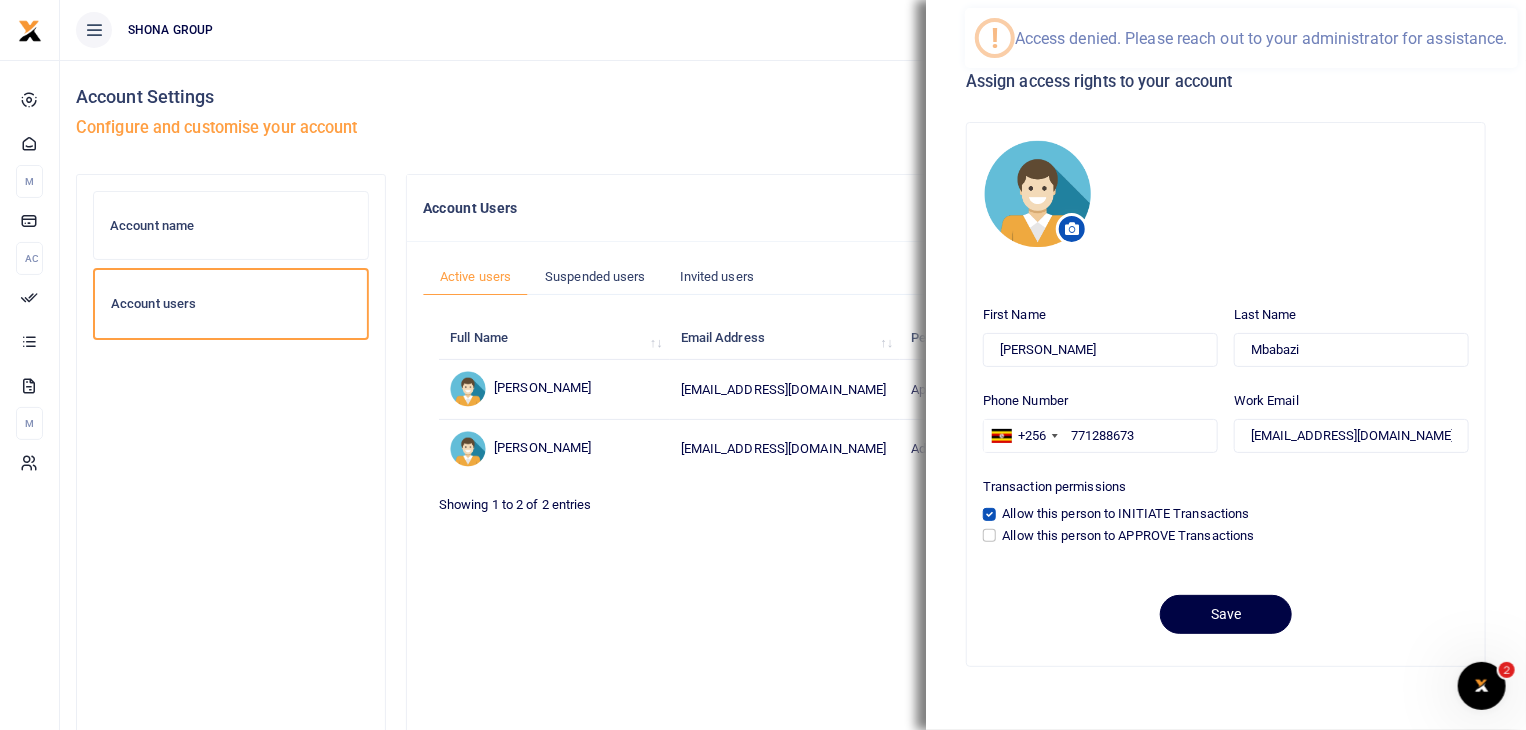 click on "Account Settings
Configure and customise your account" at bounding box center [793, 117] 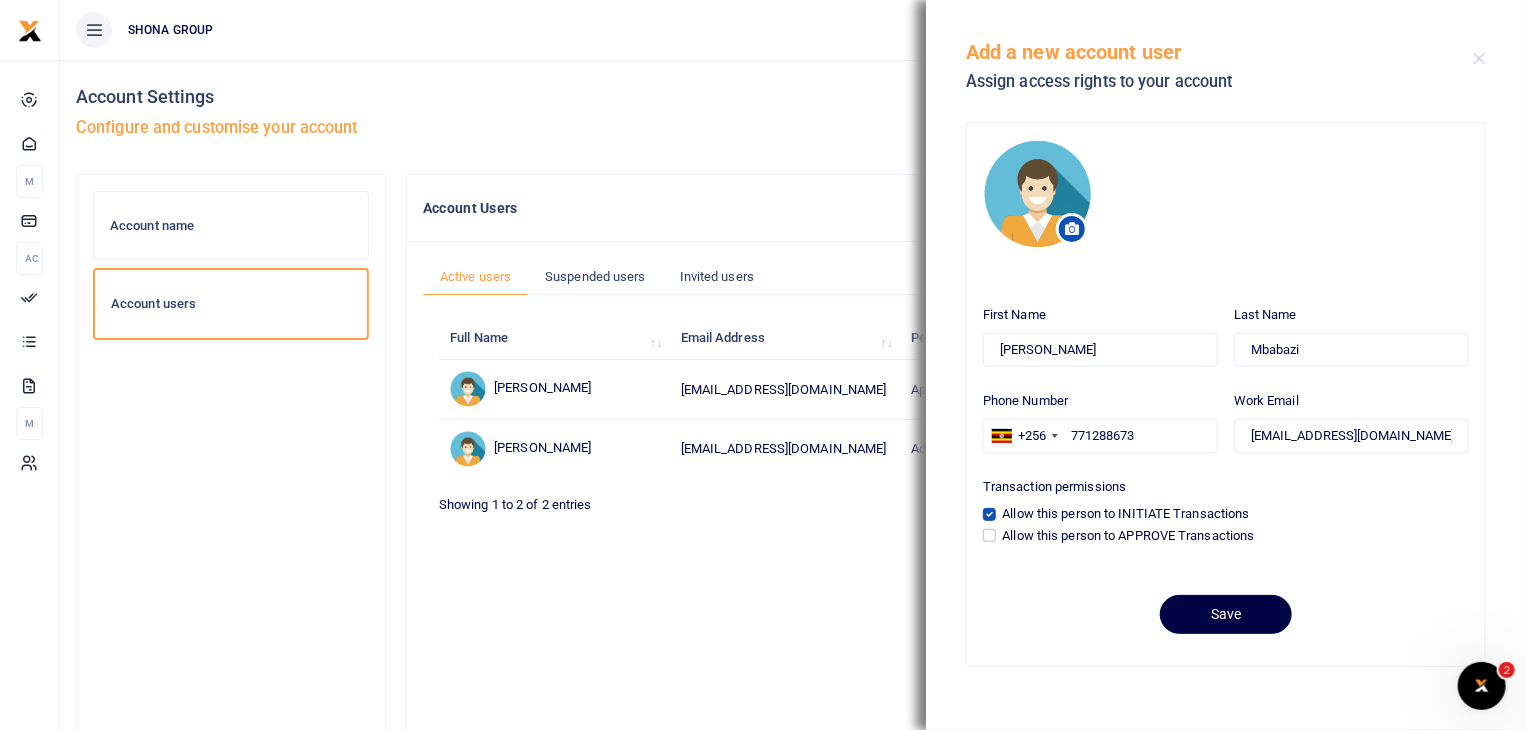 click on "SHONA GROUP" at bounding box center (544, 30) 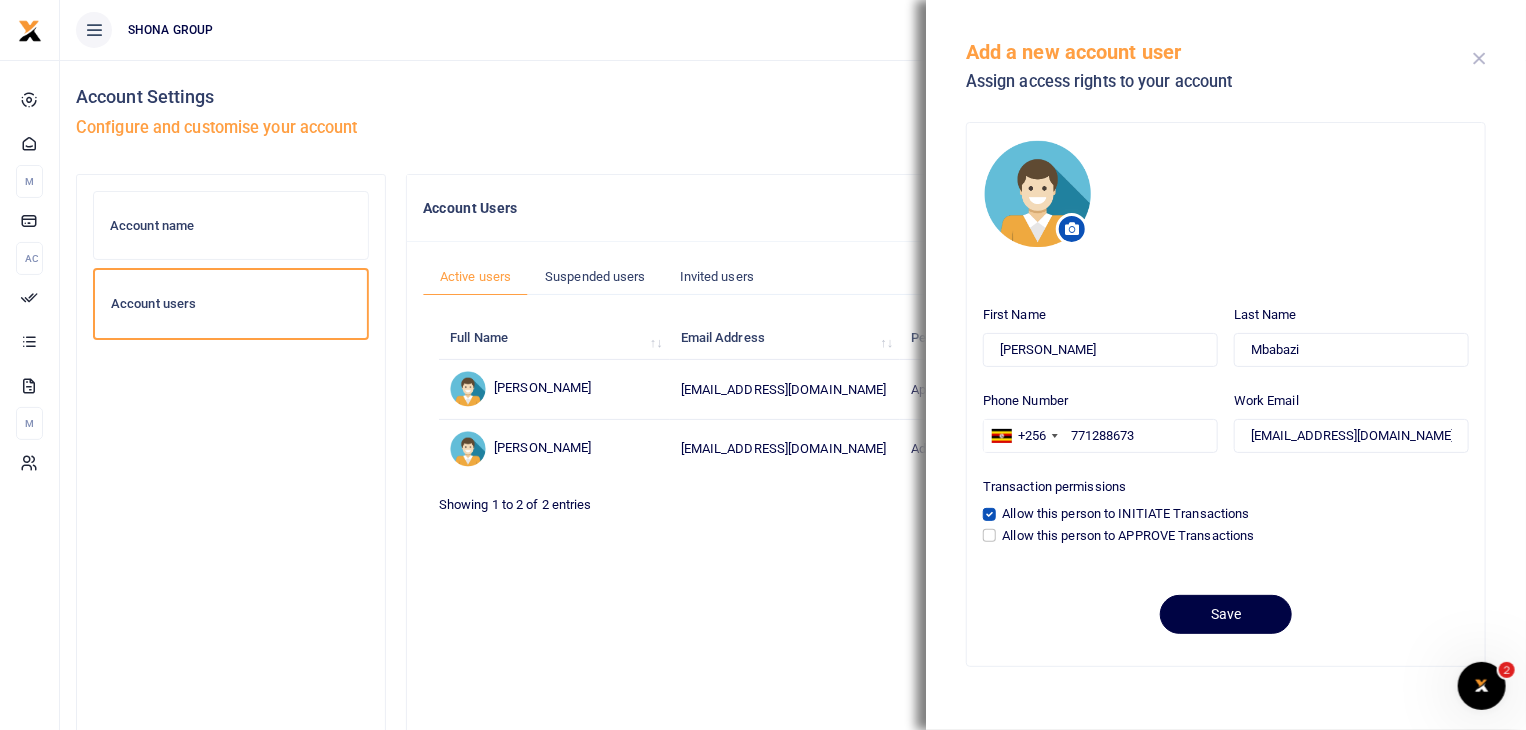 click at bounding box center (1479, 58) 